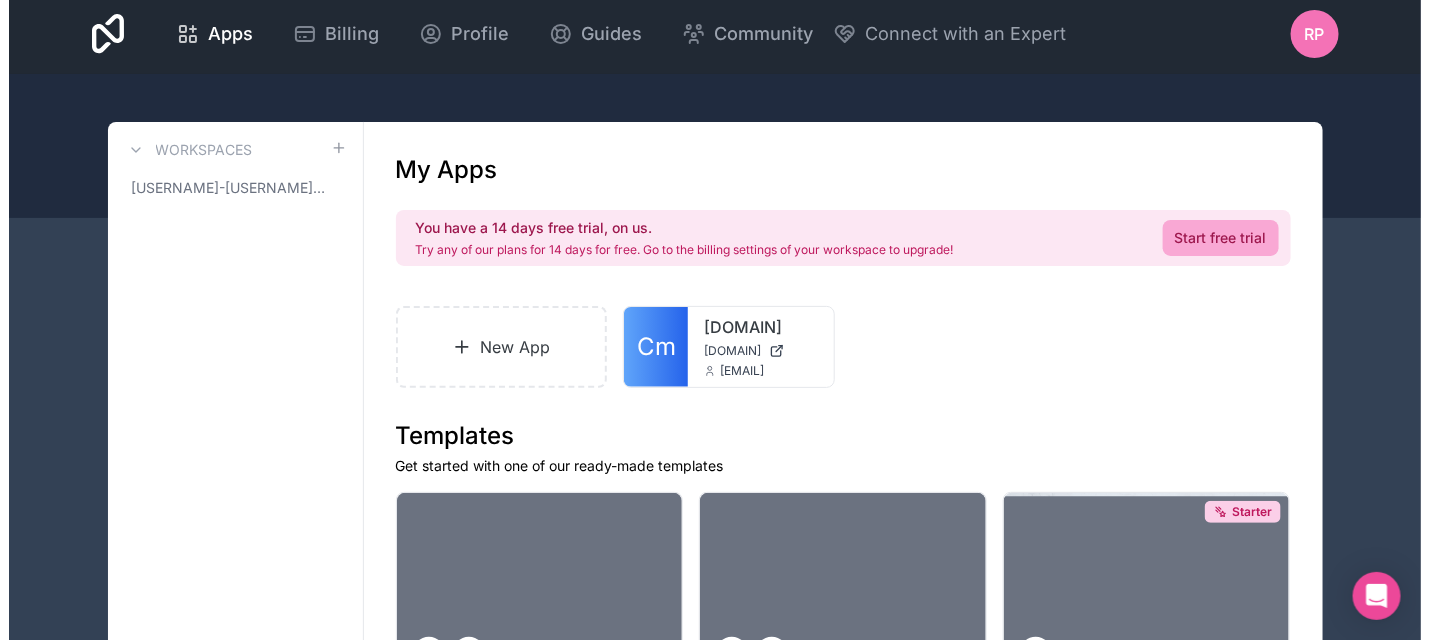 scroll, scrollTop: 0, scrollLeft: 0, axis: both 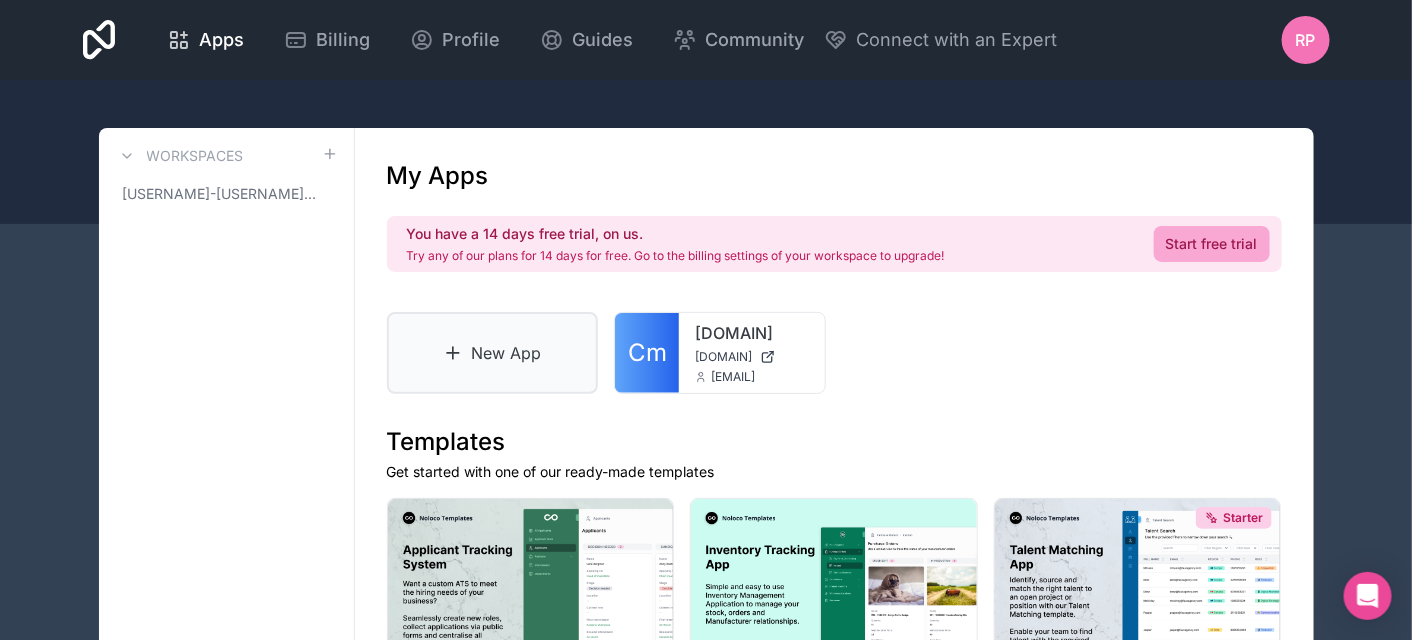 click on "New App" at bounding box center (493, 353) 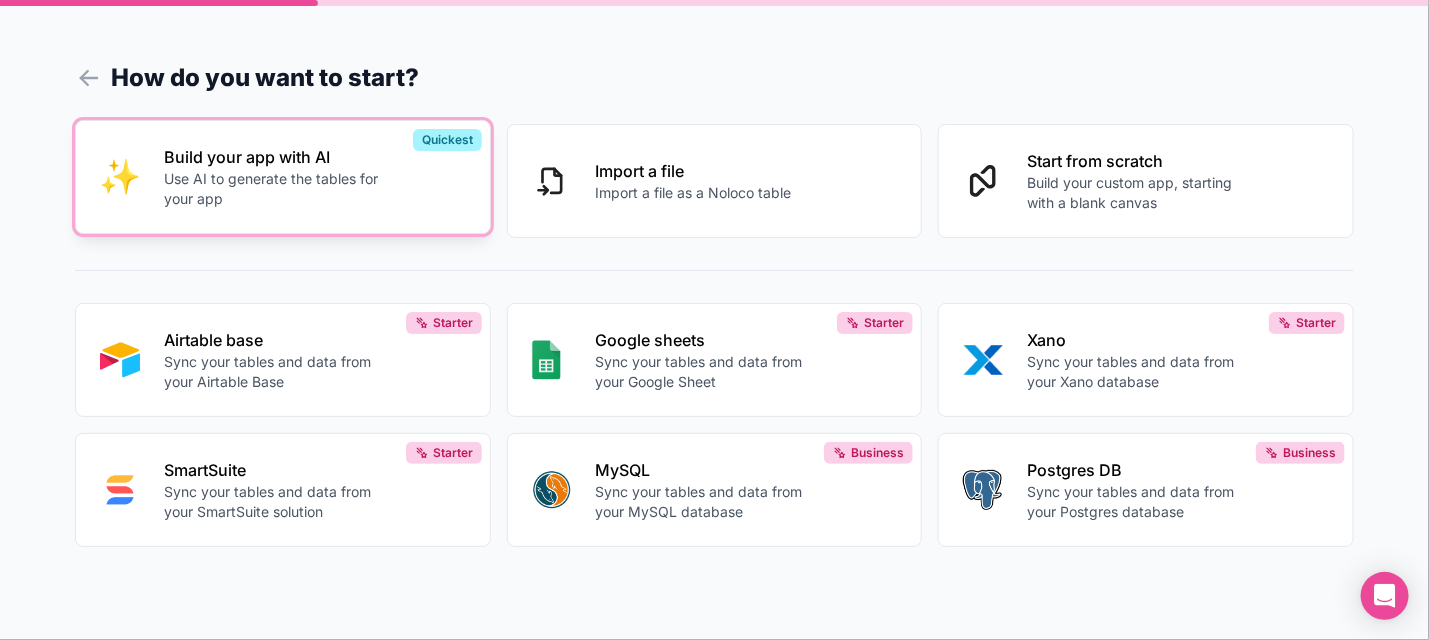 click on "Use AI to generate the tables for your app" at bounding box center [275, 189] 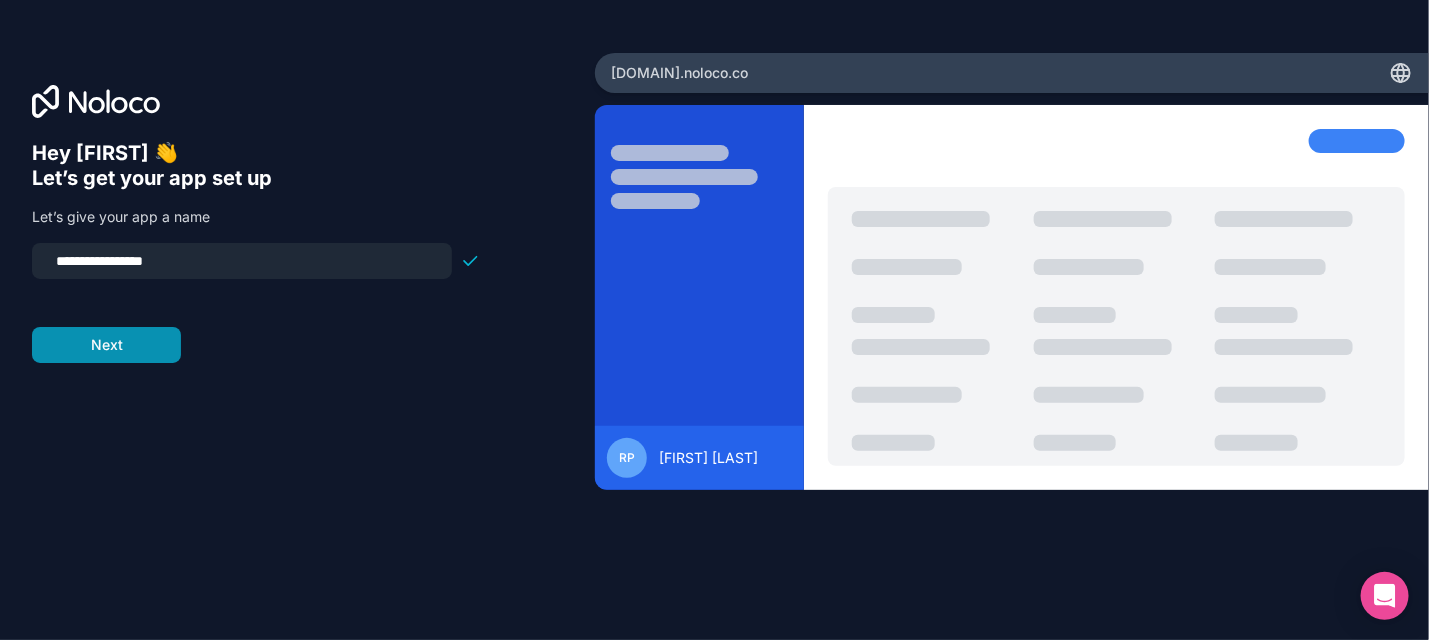 click on "Next" at bounding box center [106, 345] 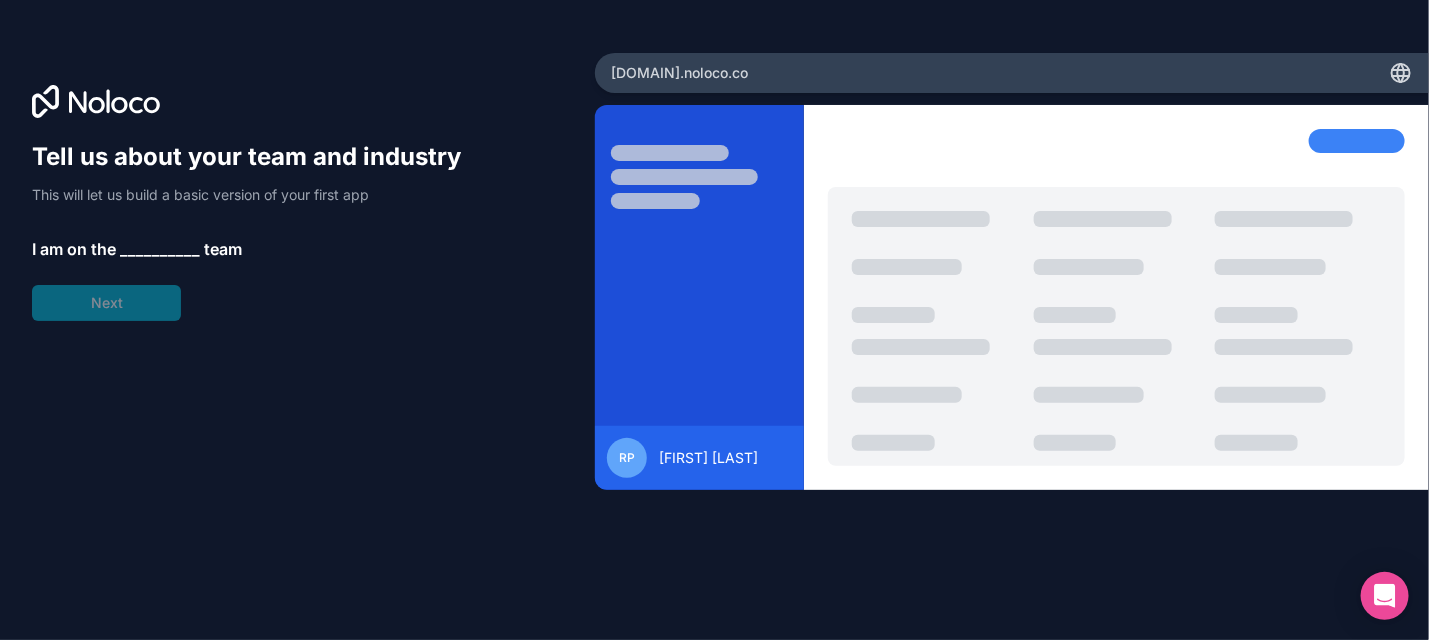click on "__________" at bounding box center [160, 249] 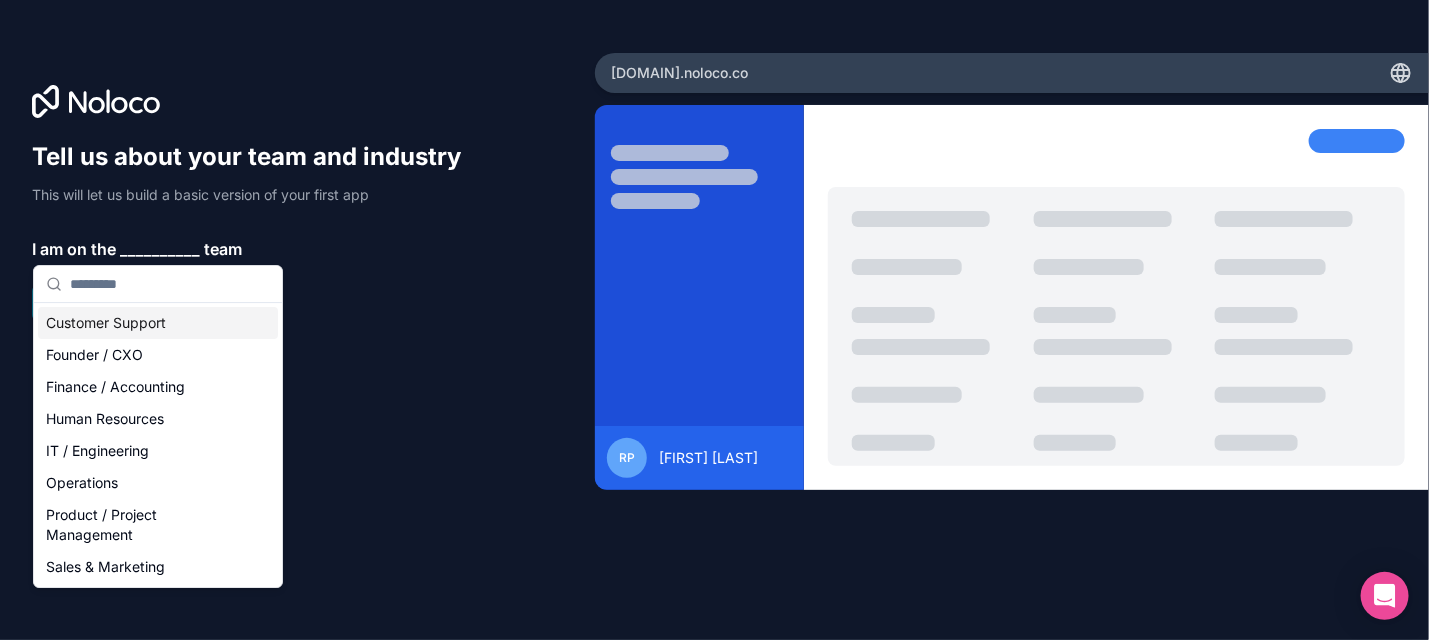 click on "Tell us about your team and industry This will let us build a basic version of your first app I am on the  __________ team Next" at bounding box center [256, 231] 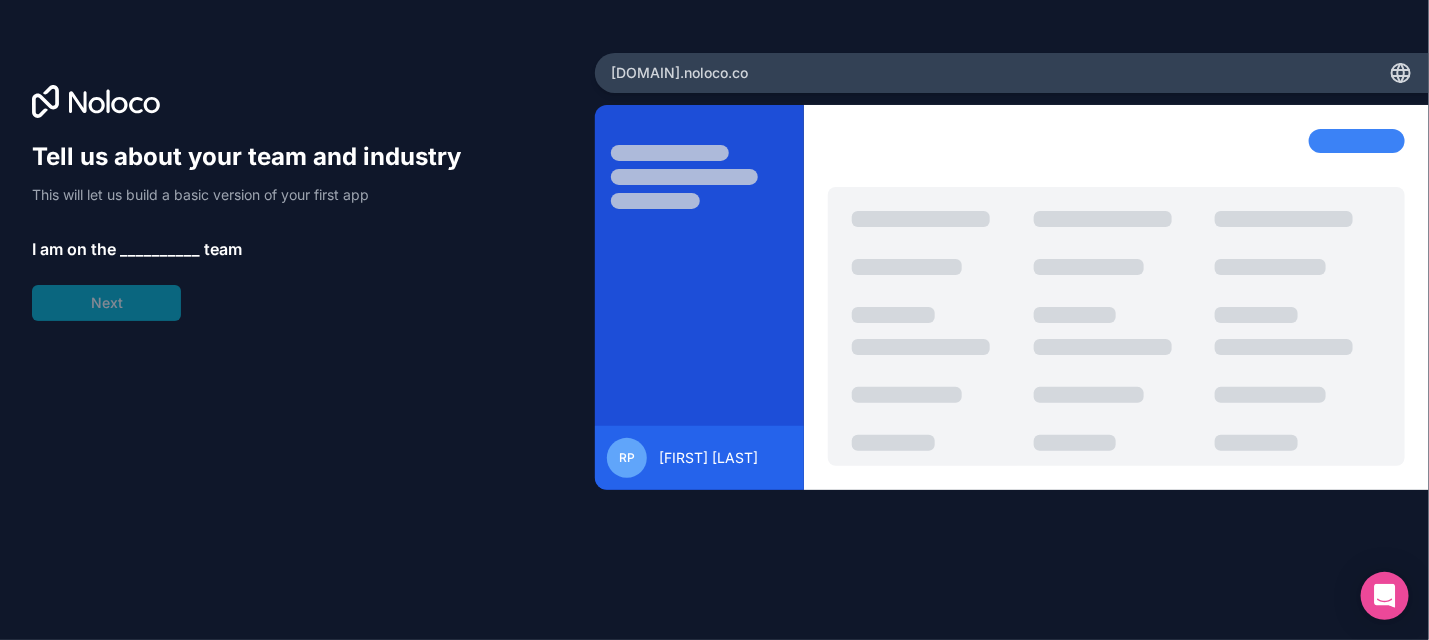 click on "__________" at bounding box center (160, 249) 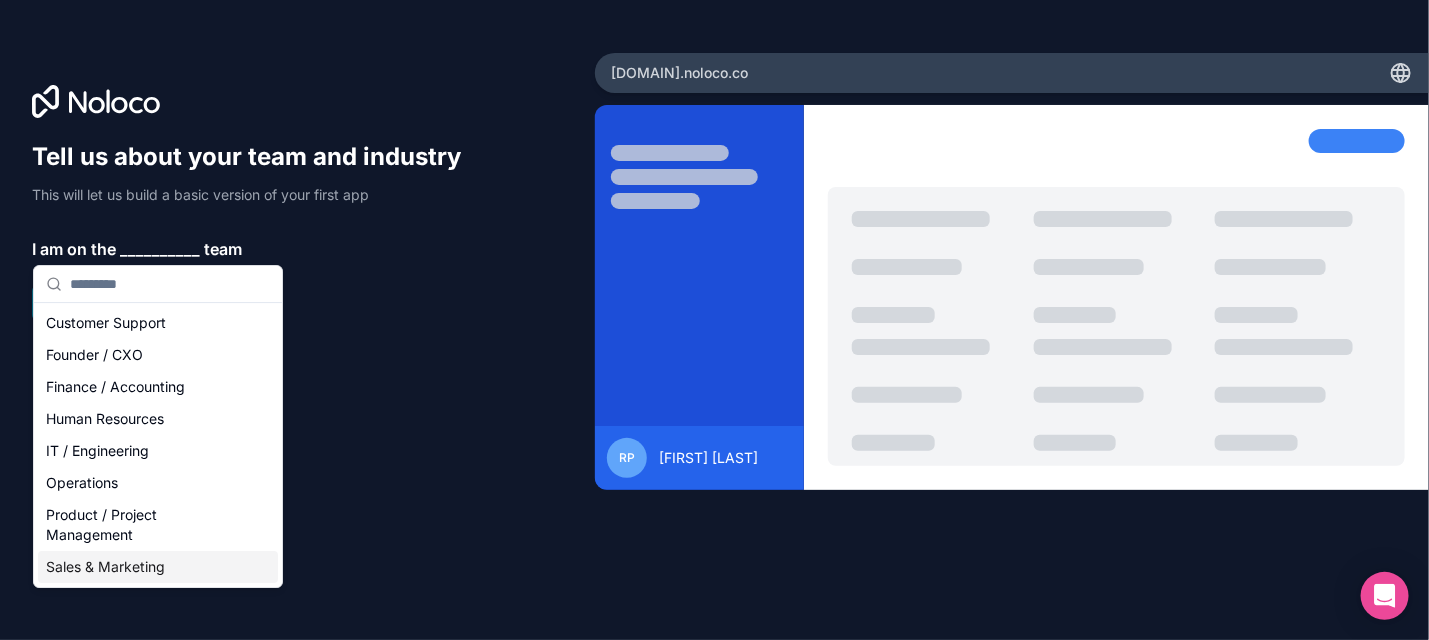 click on "Sales & Marketing" at bounding box center [158, 567] 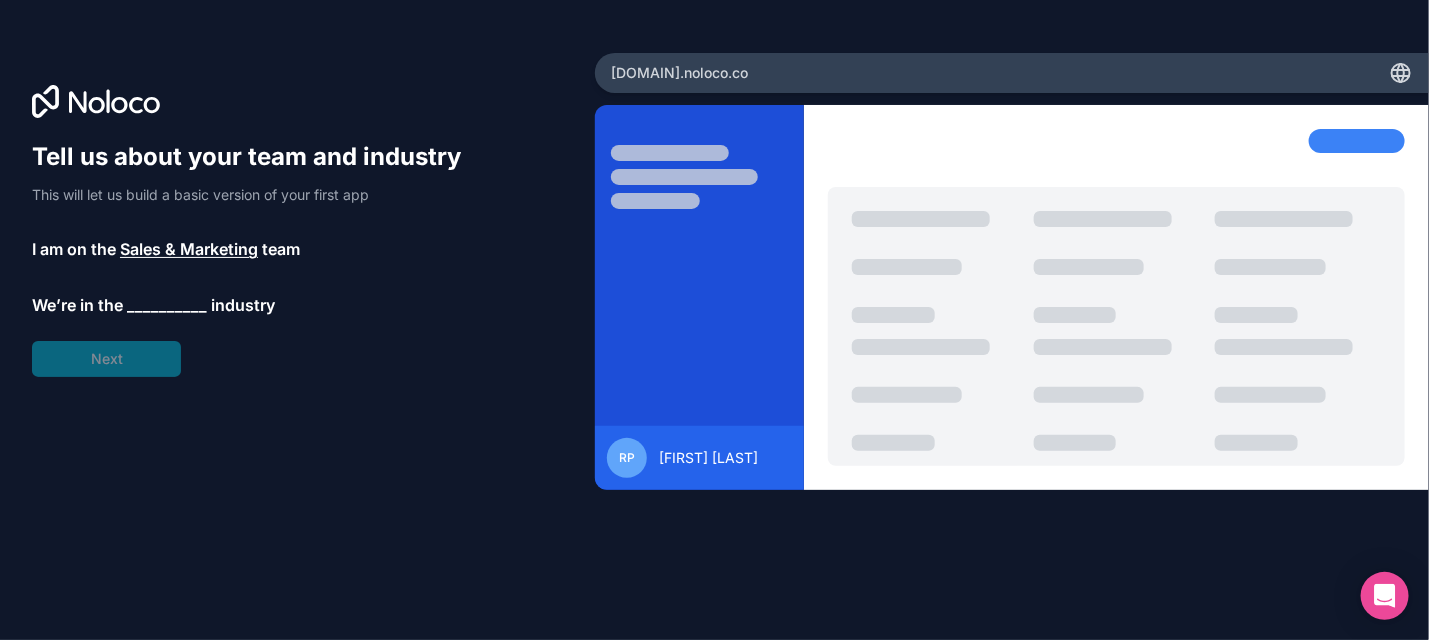 click on "__________" at bounding box center [167, 305] 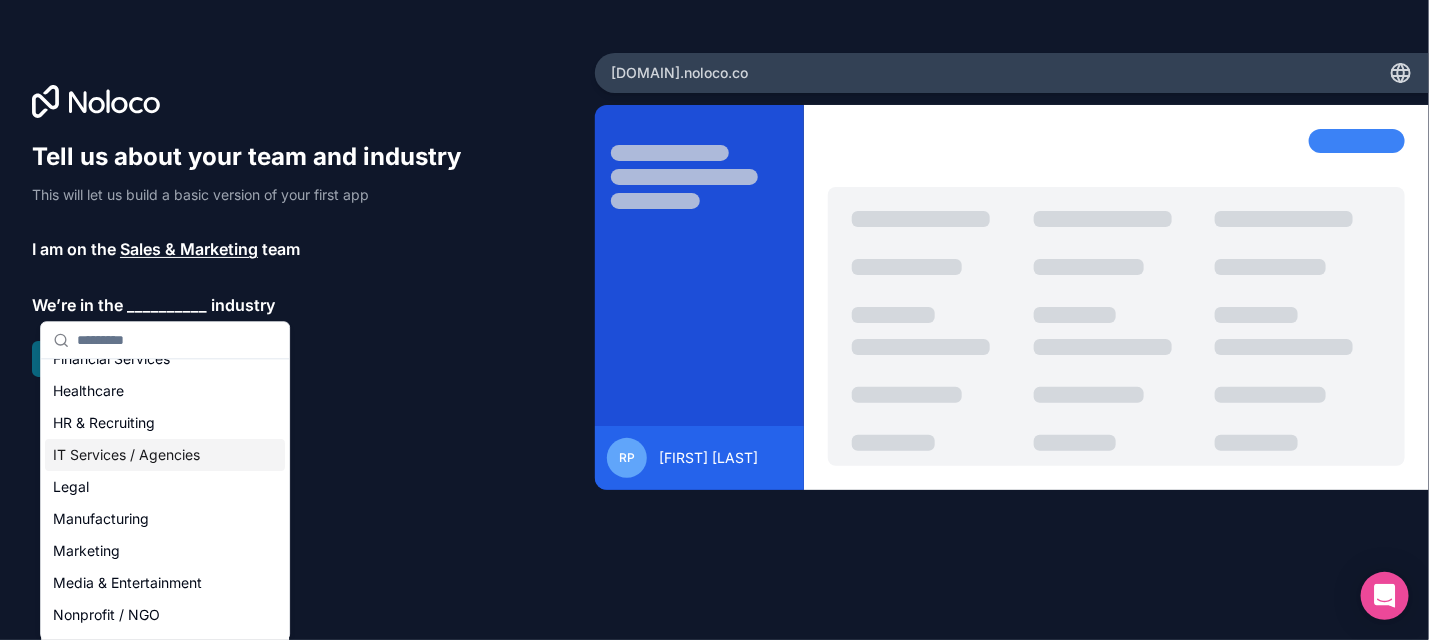 scroll, scrollTop: 145, scrollLeft: 0, axis: vertical 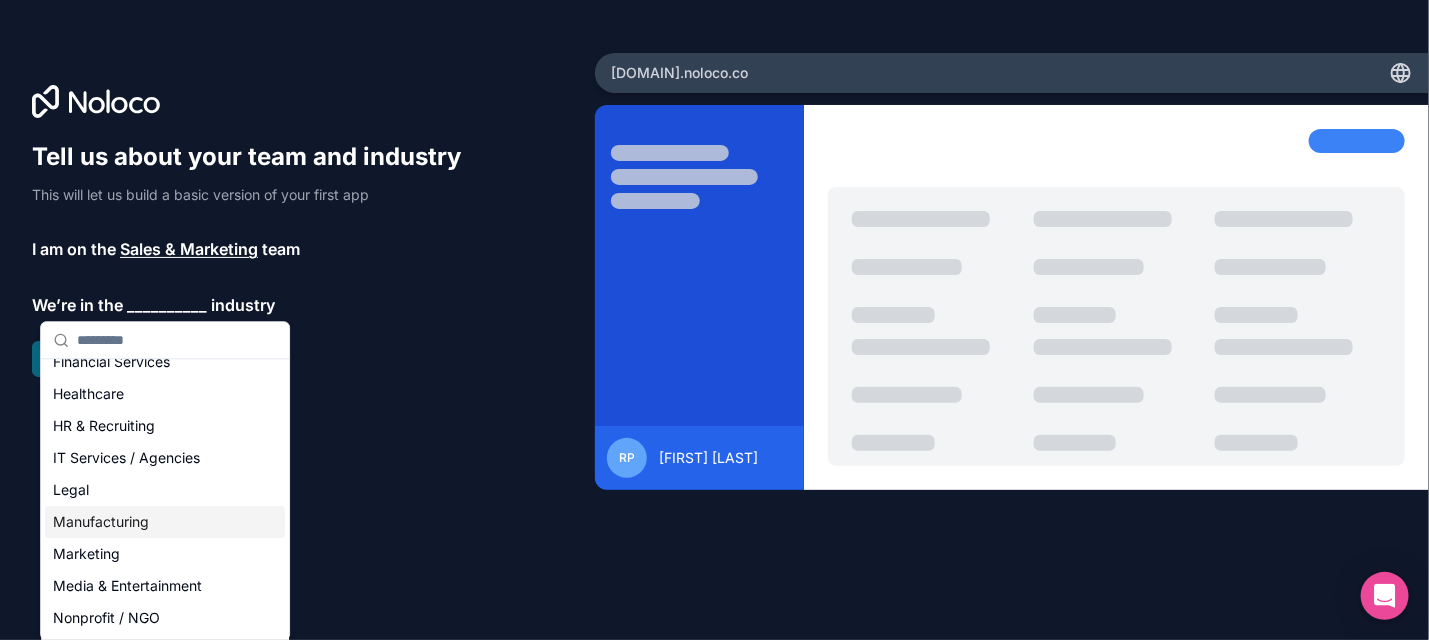 click on "Manufacturing" at bounding box center [165, 522] 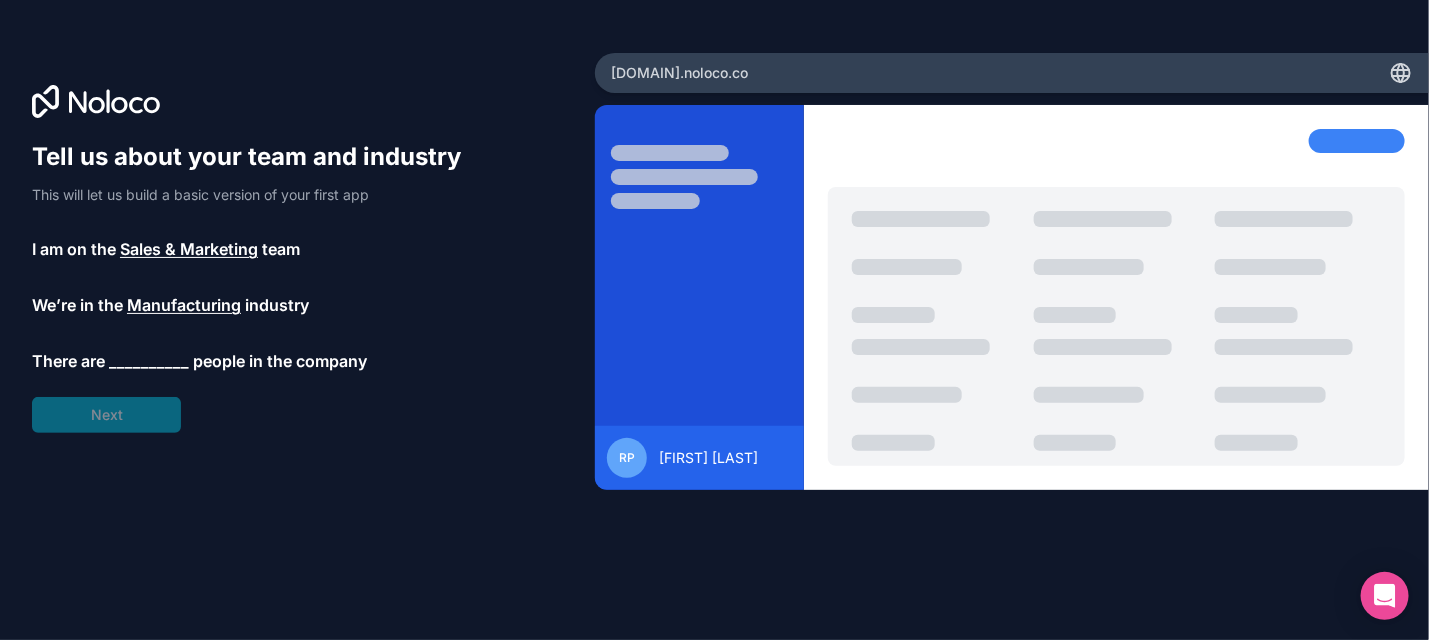 click on "__________" at bounding box center [149, 361] 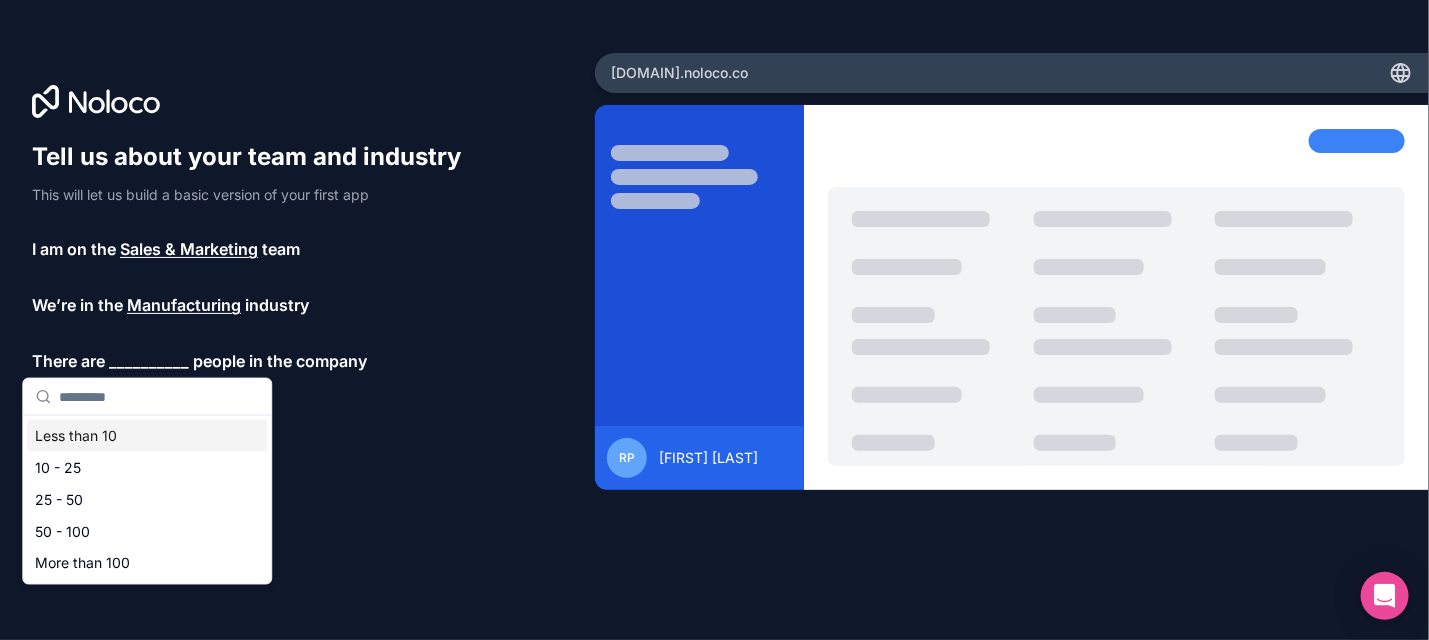 click on "Less than 10" at bounding box center [147, 436] 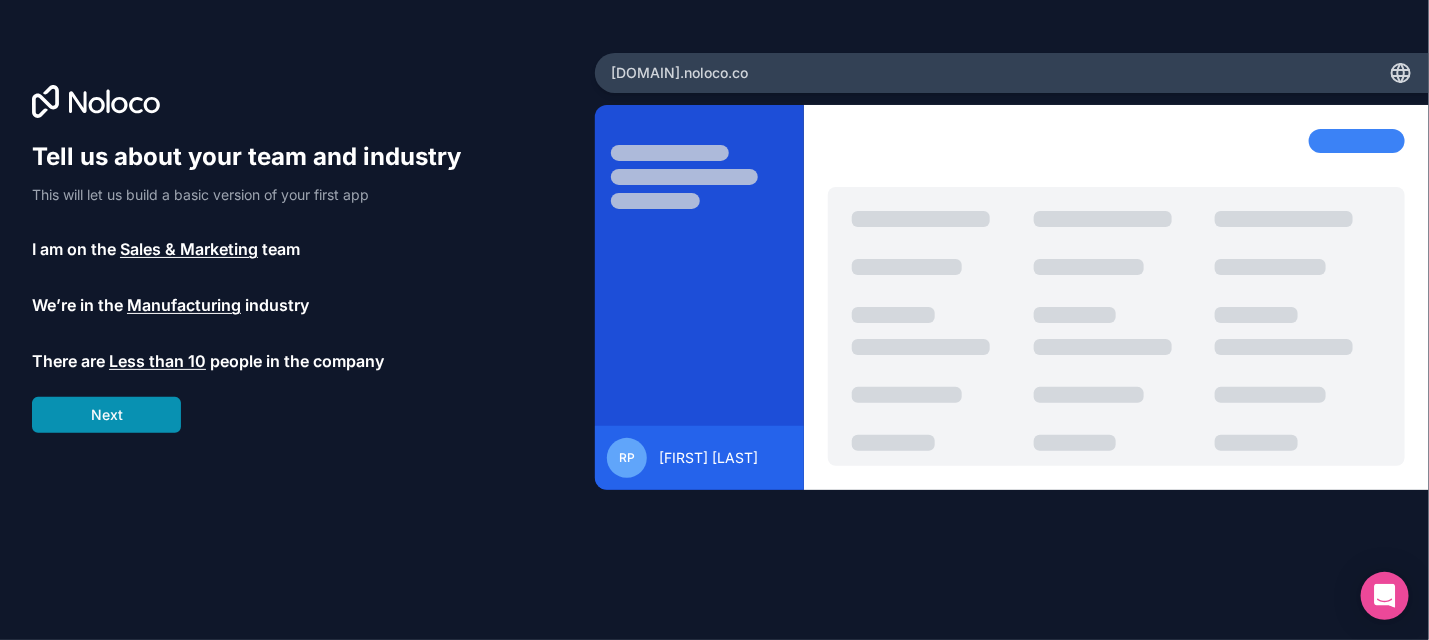 click on "Next" at bounding box center (106, 415) 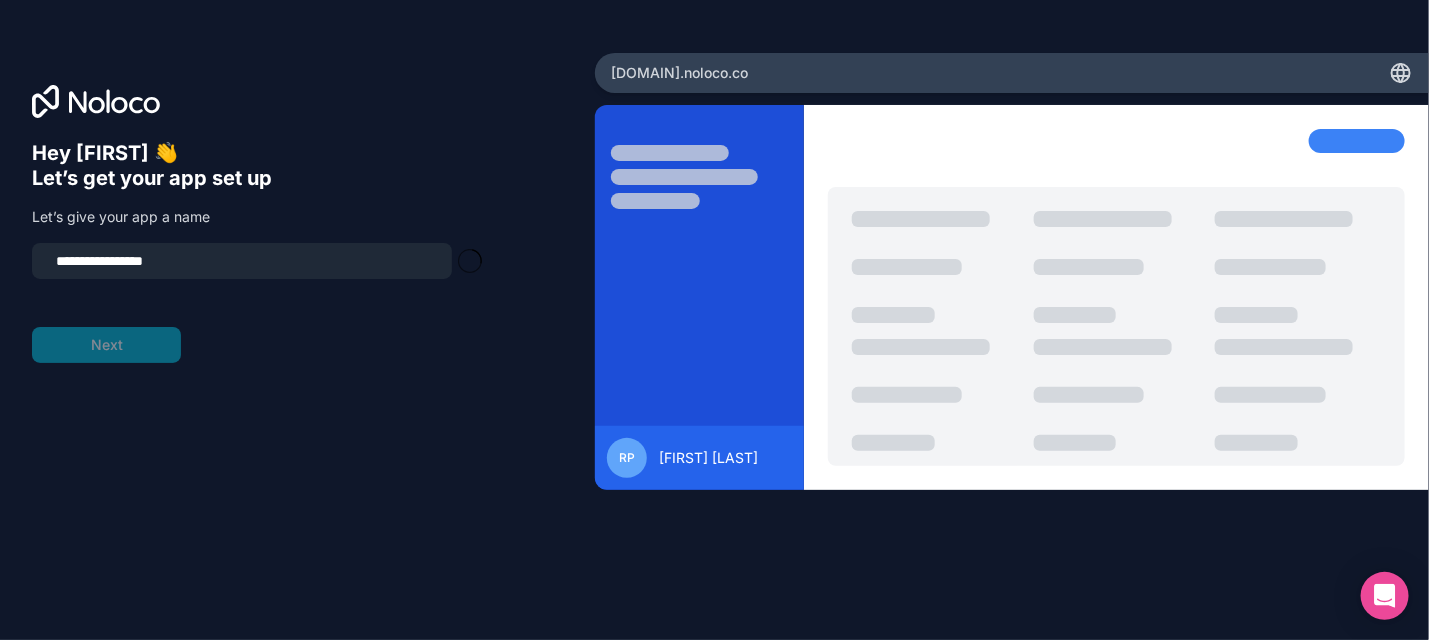 type on "**********" 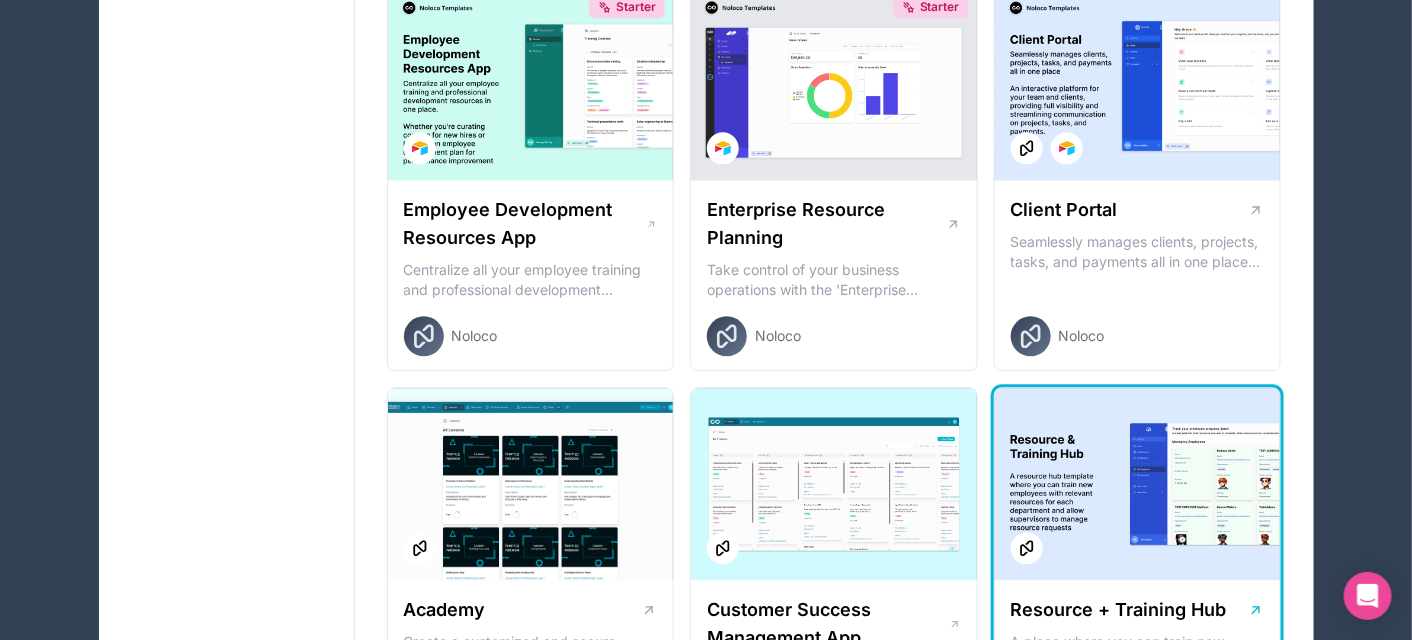 scroll, scrollTop: 1722, scrollLeft: 0, axis: vertical 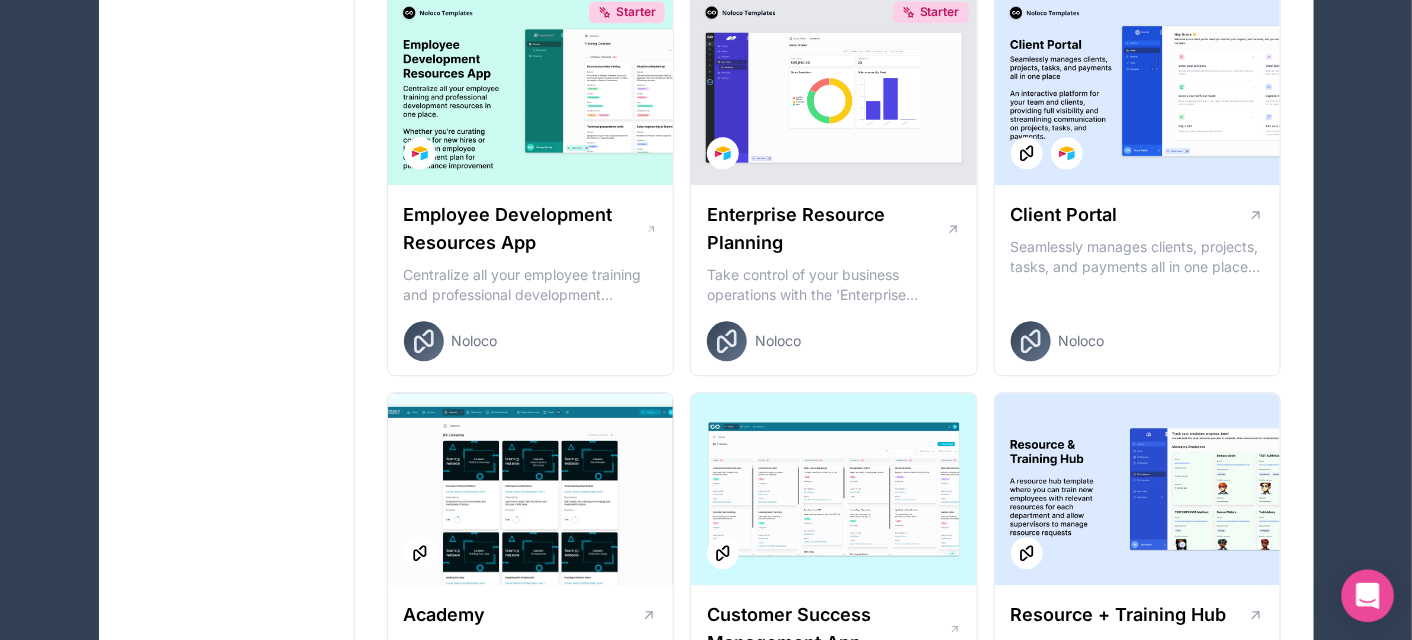 click 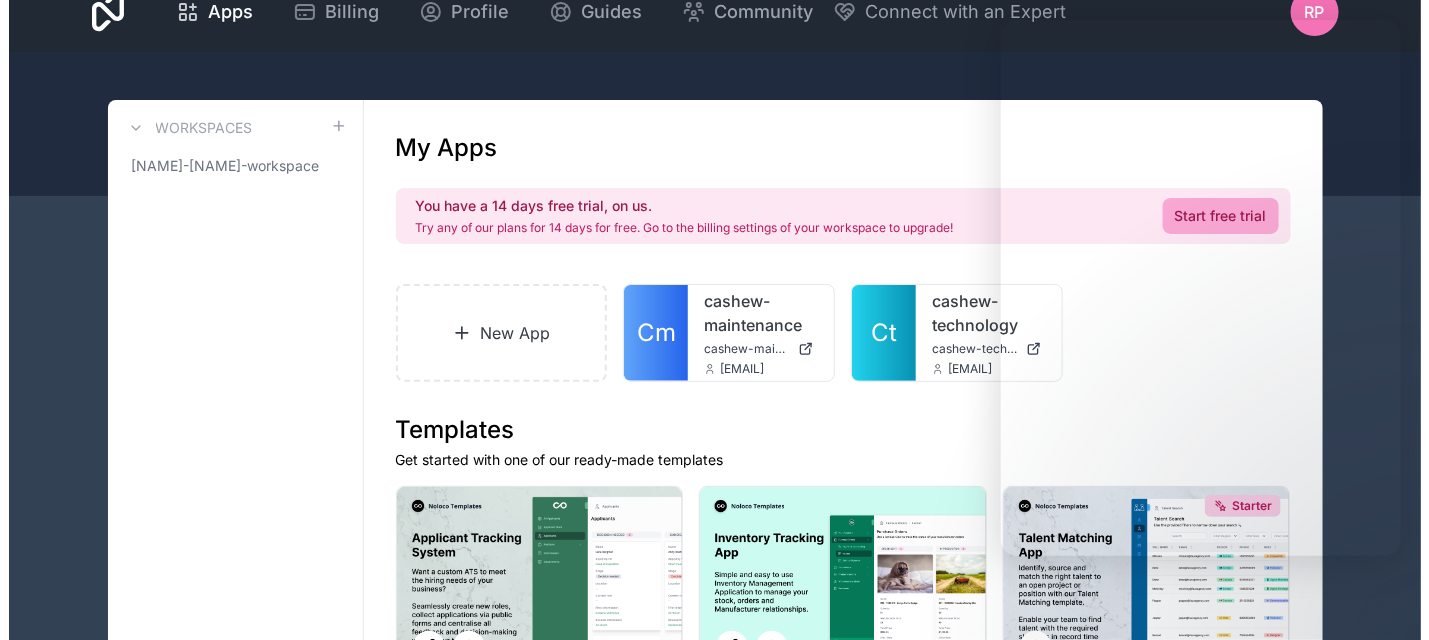 scroll, scrollTop: 0, scrollLeft: 0, axis: both 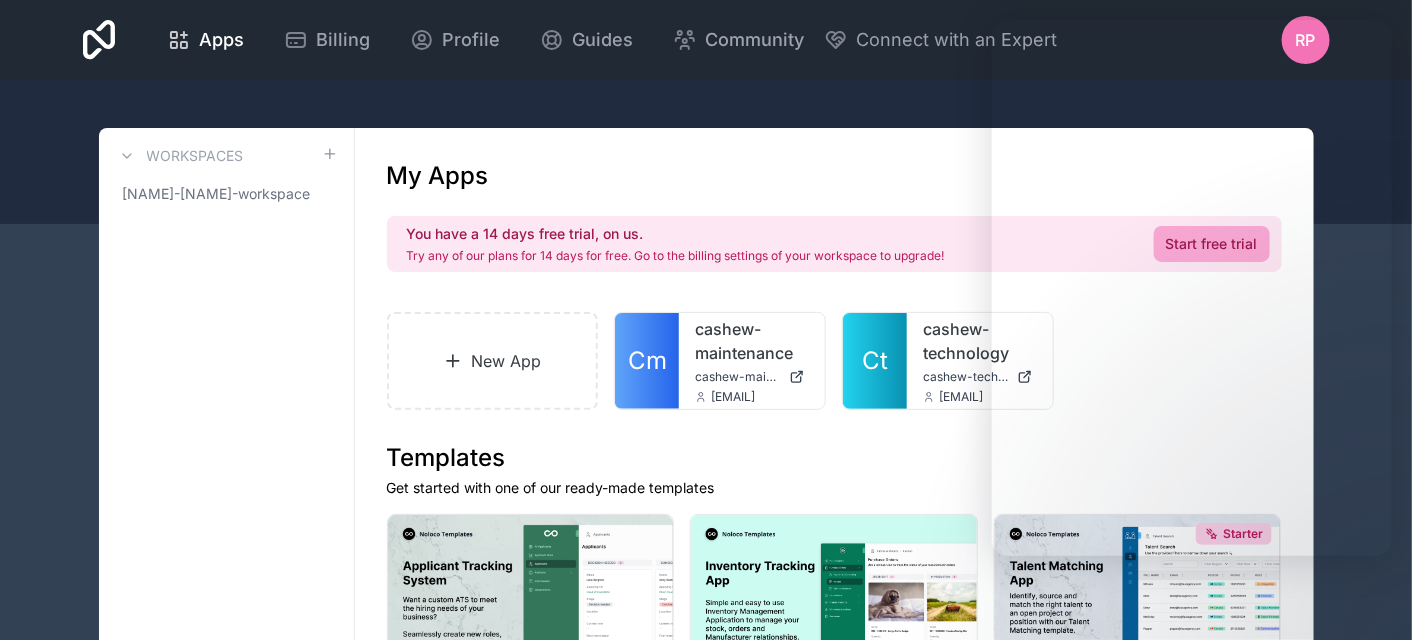 click on "Workspaces rahul-patil-workspace" at bounding box center [227, 1753] 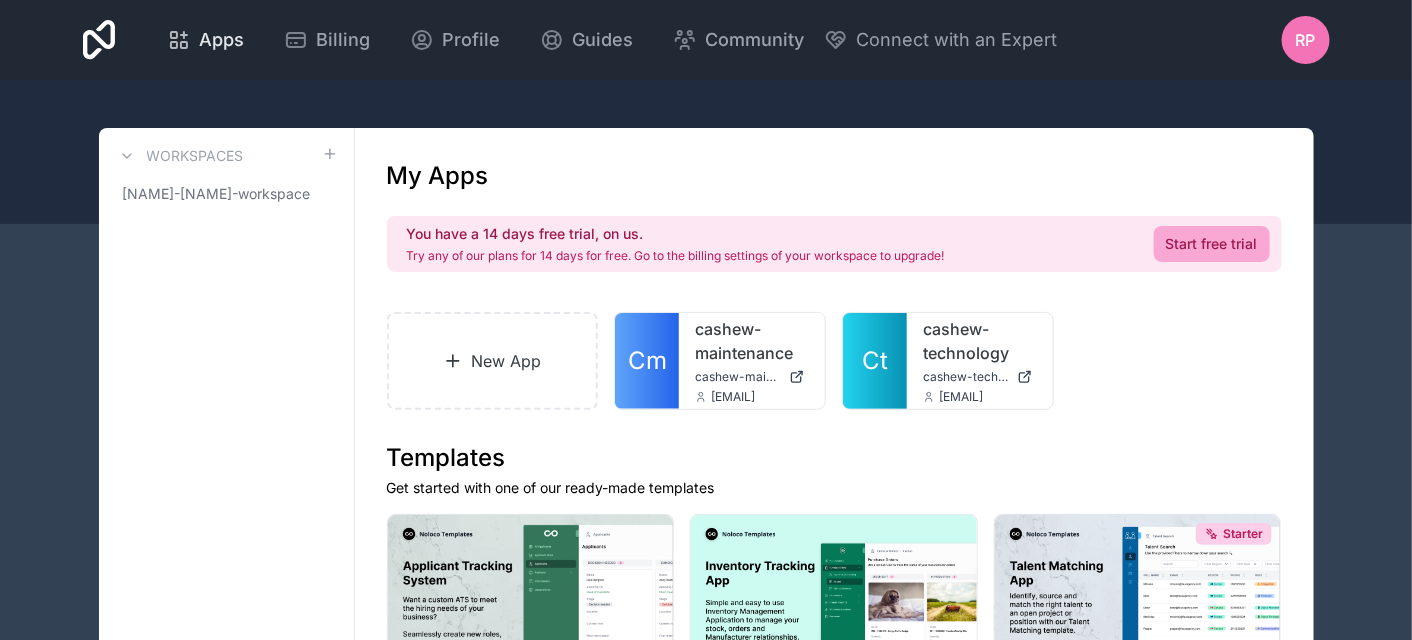 click on "Apps" at bounding box center [221, 40] 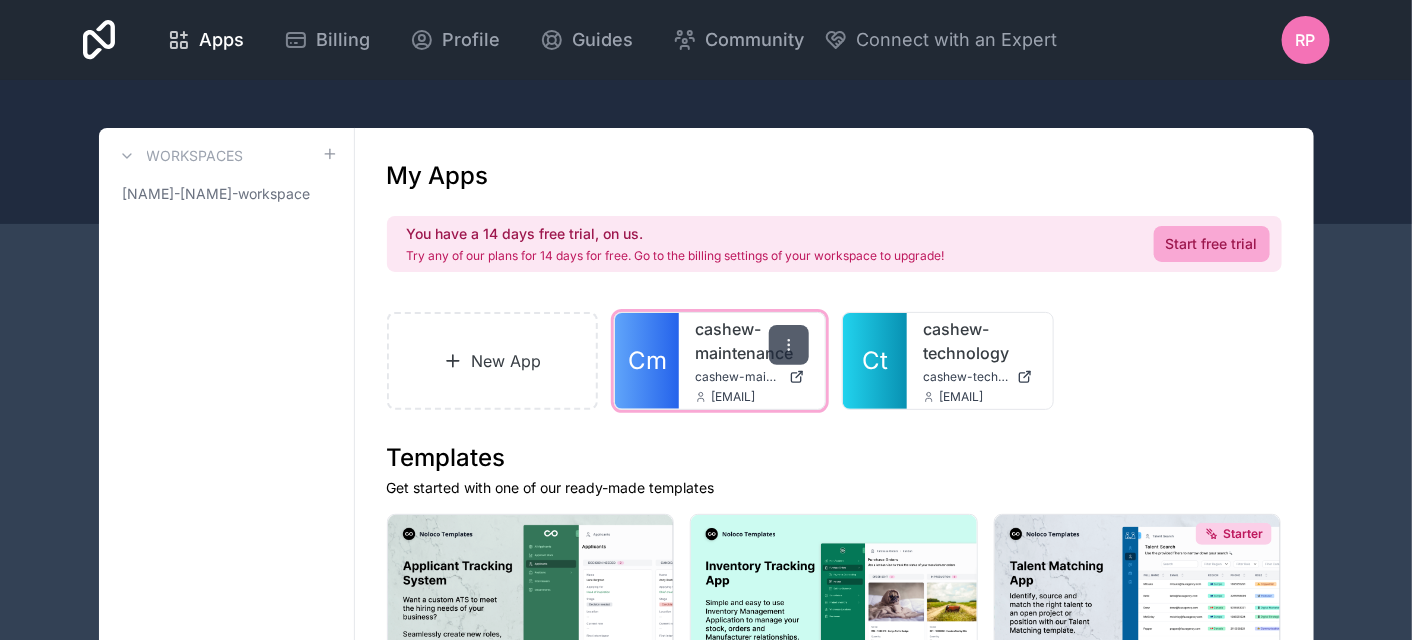 click 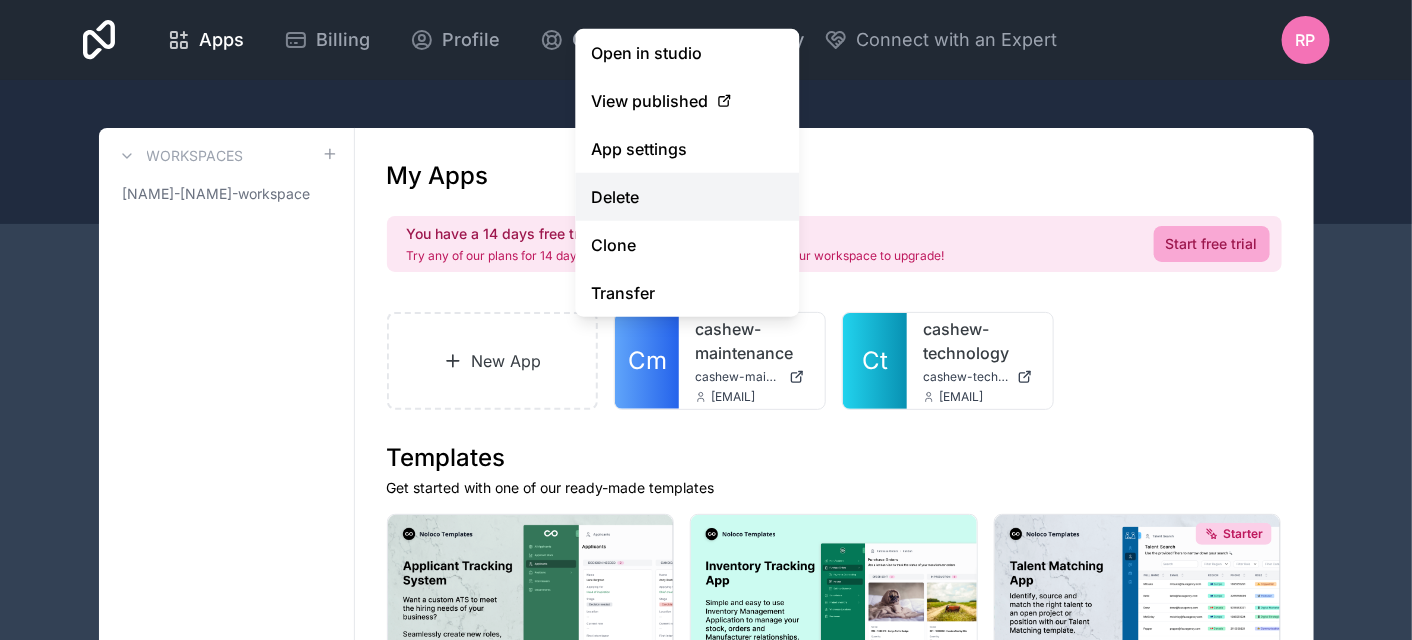 click on "Delete" at bounding box center (688, 197) 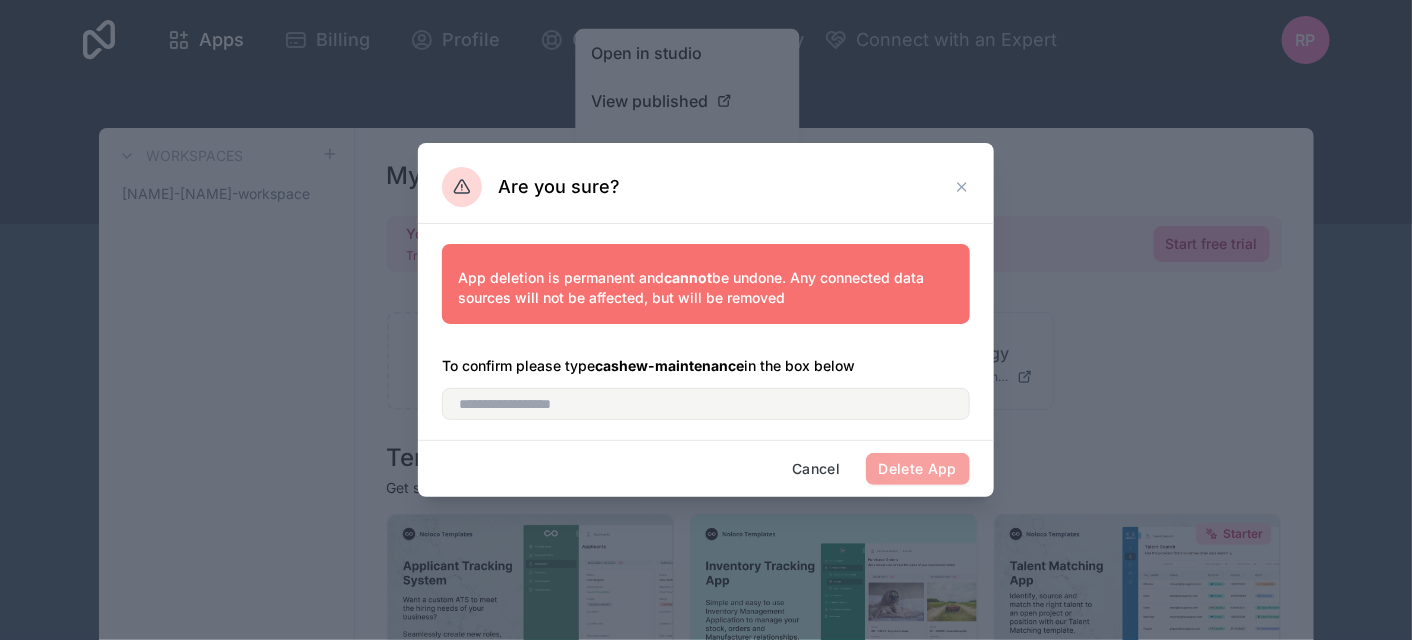 click on "Delete App" at bounding box center [918, 469] 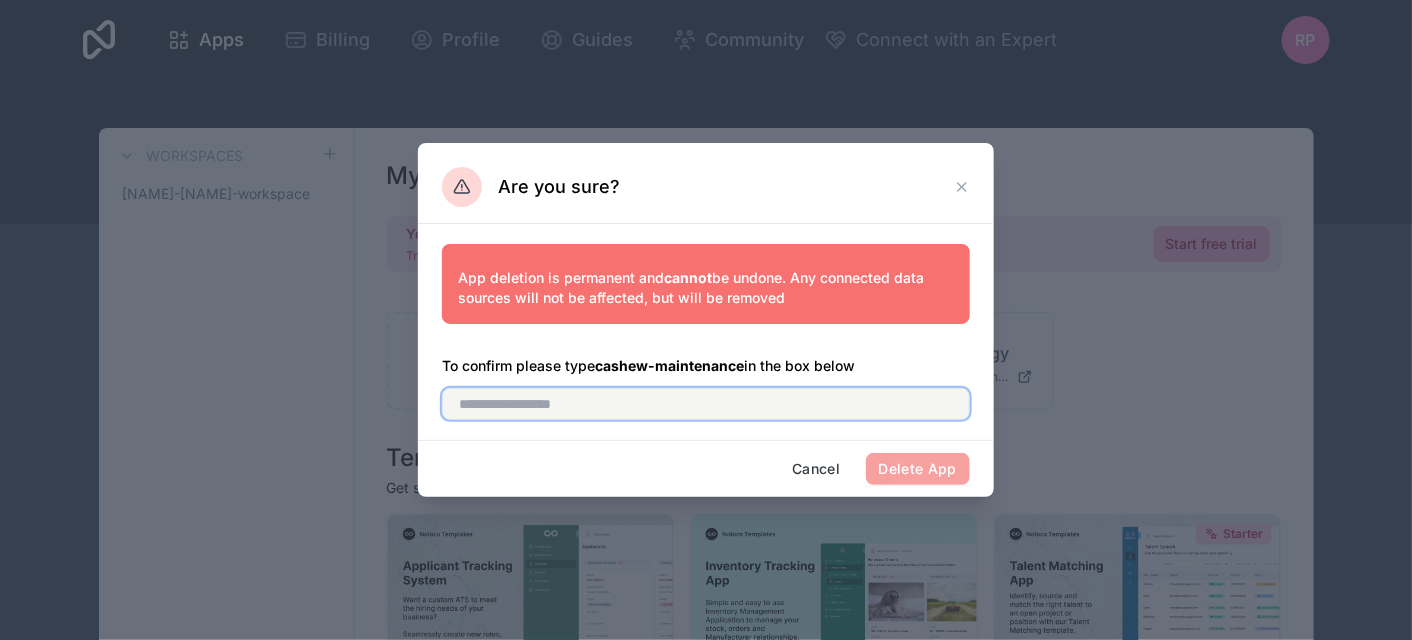 click at bounding box center [706, 404] 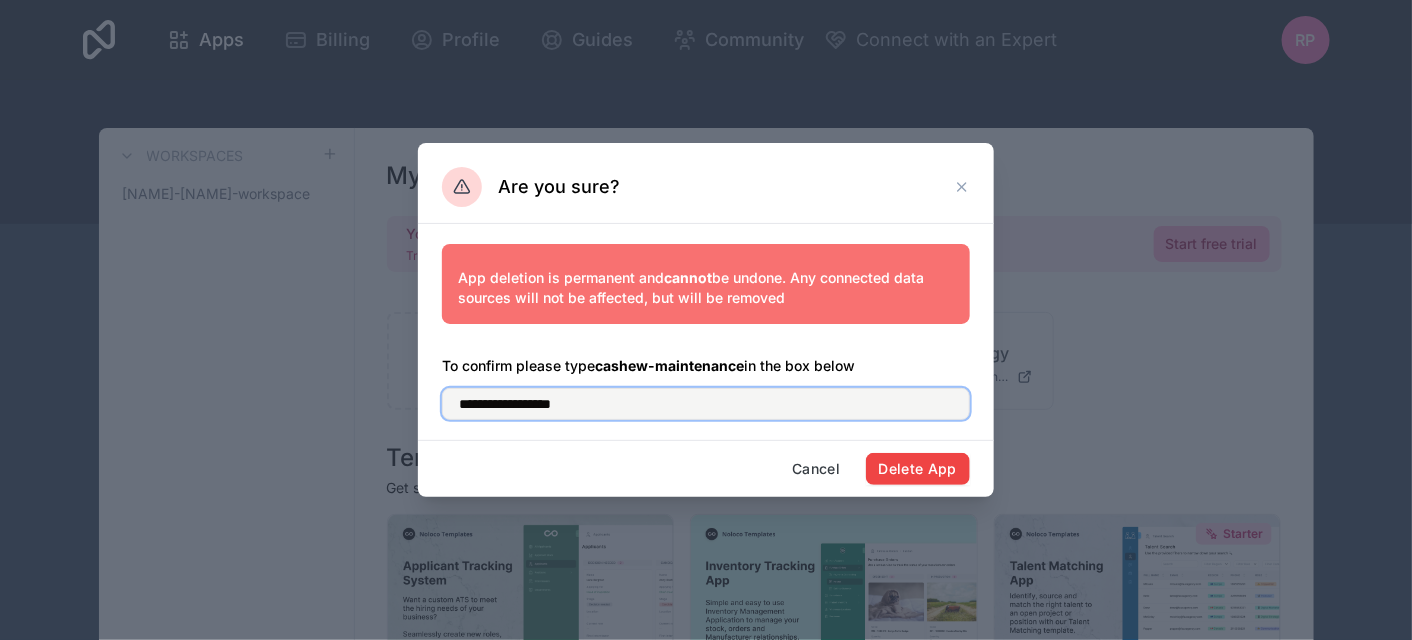 type on "**********" 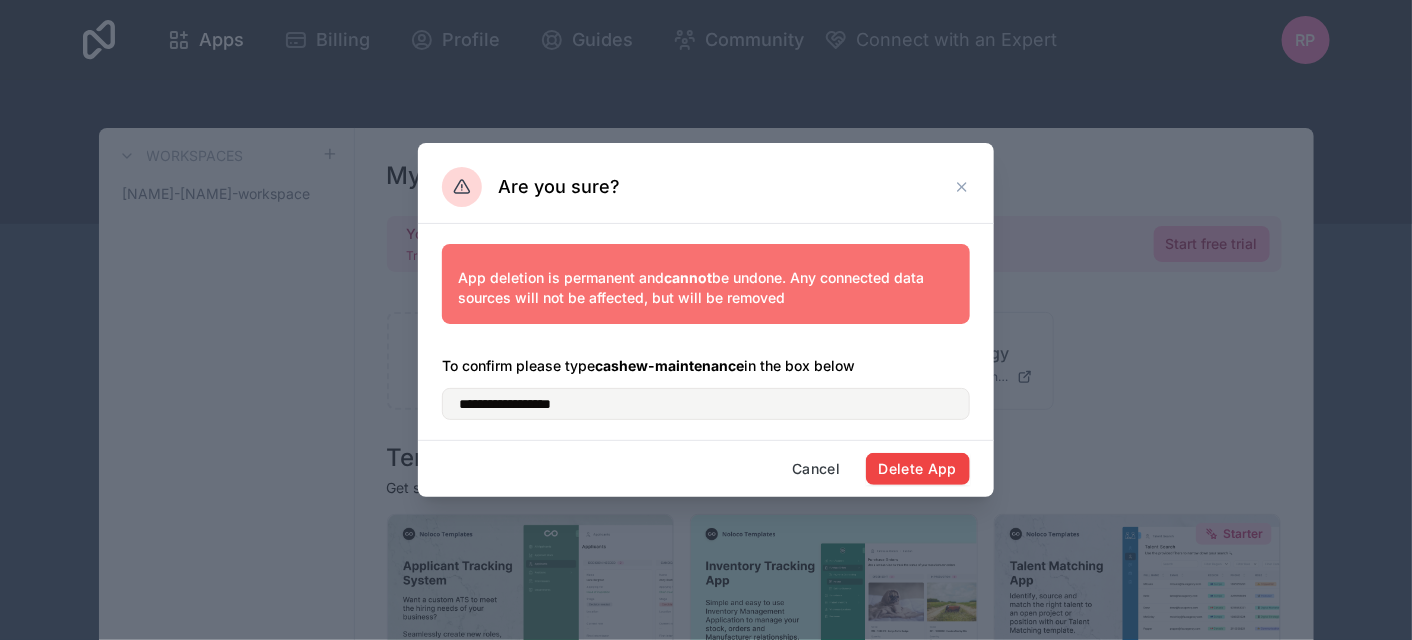 click 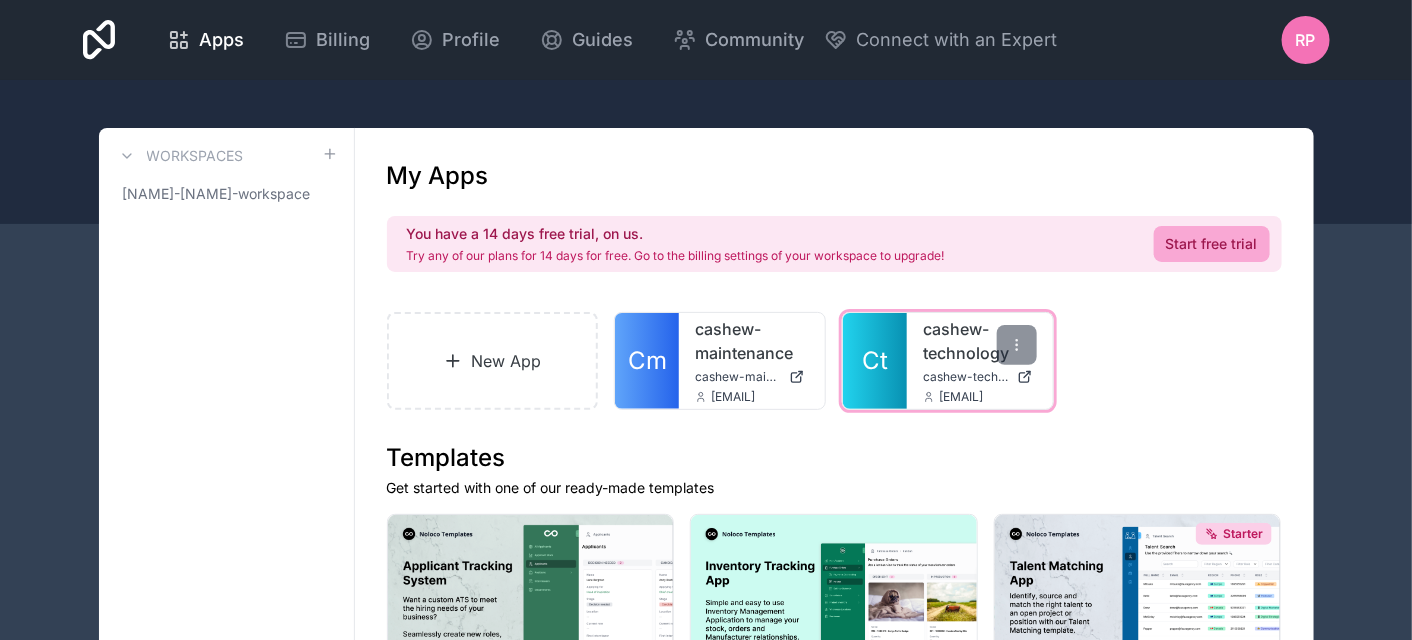 click on "cashew-technology" at bounding box center [980, 341] 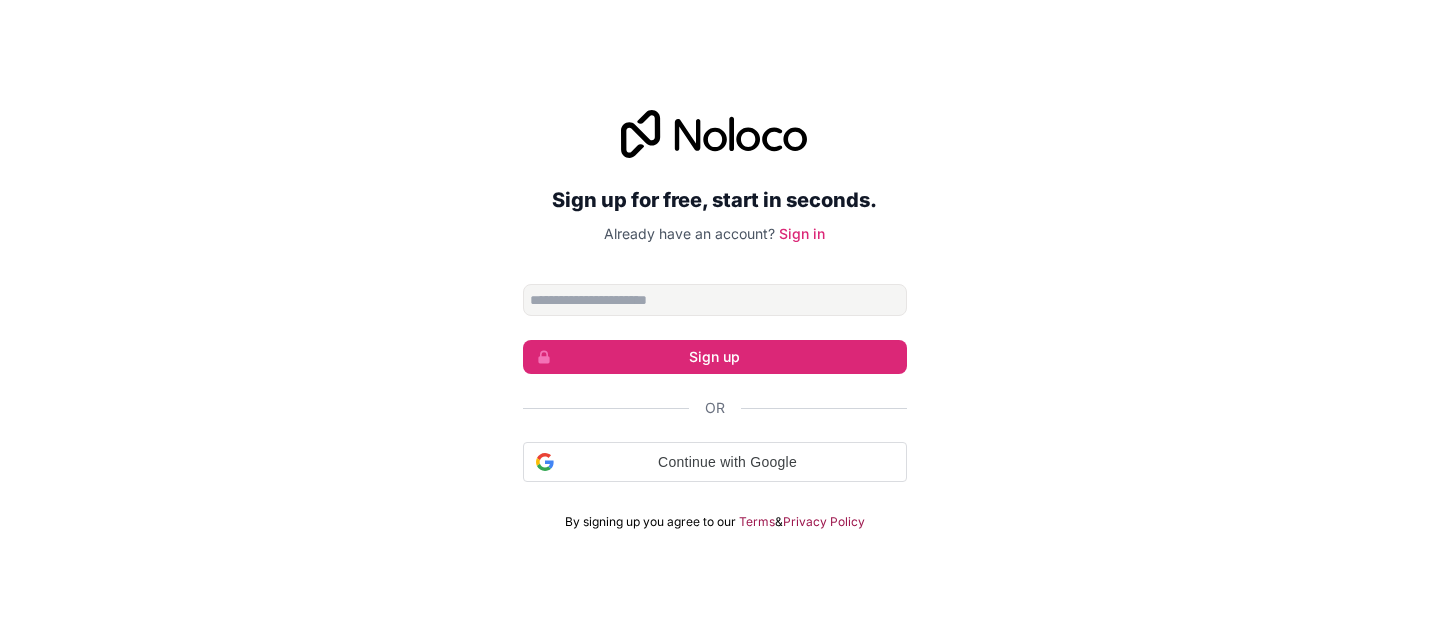 scroll, scrollTop: 0, scrollLeft: 0, axis: both 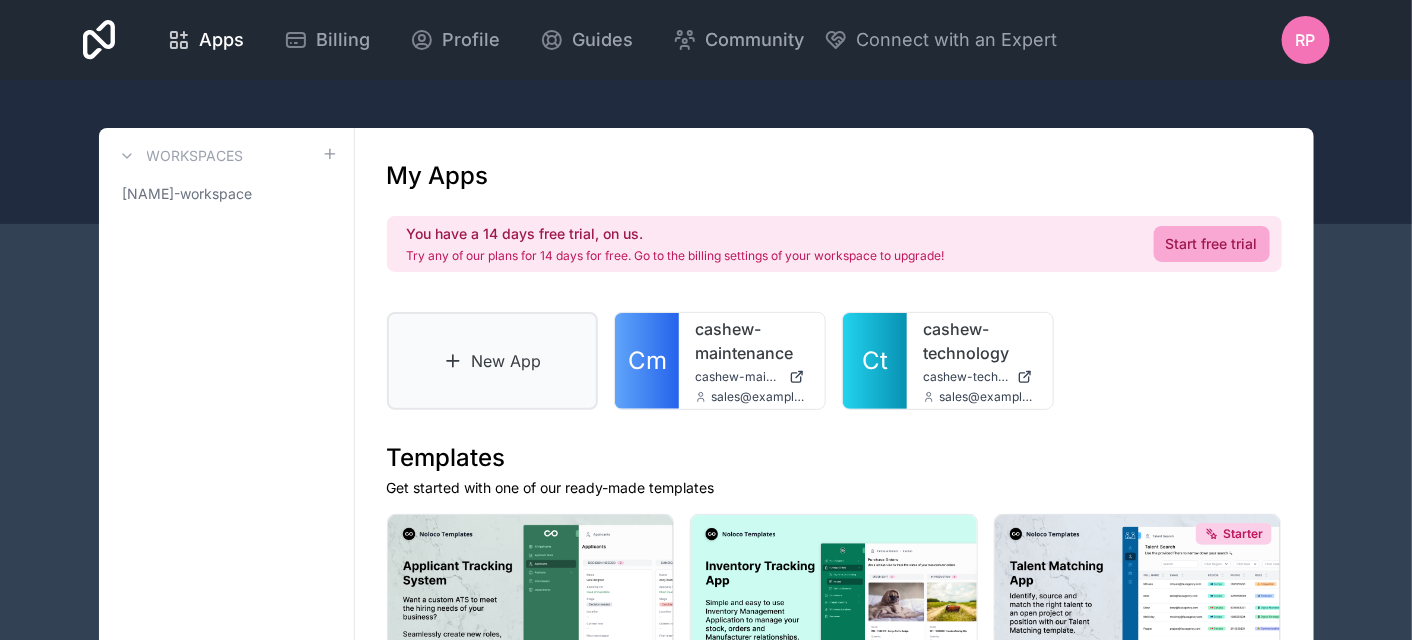 click on "New App" at bounding box center [493, 361] 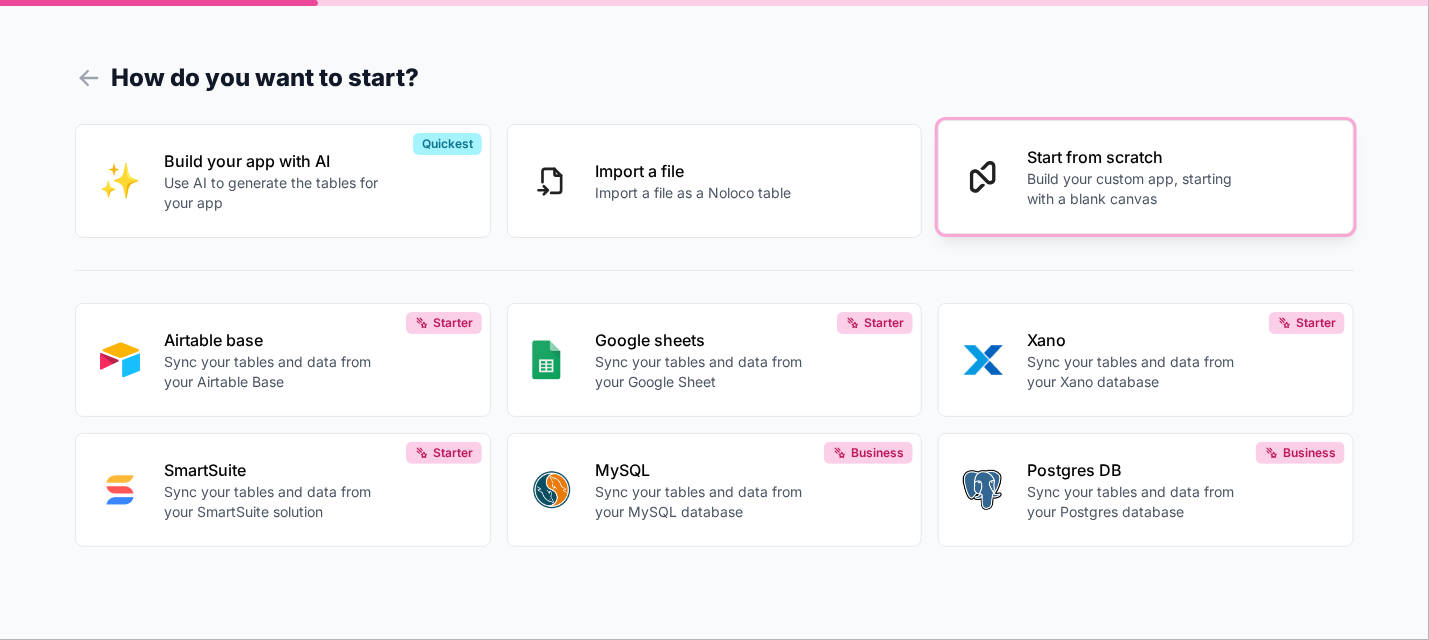 click on "Build your custom app, starting with a blank canvas" at bounding box center [1138, 189] 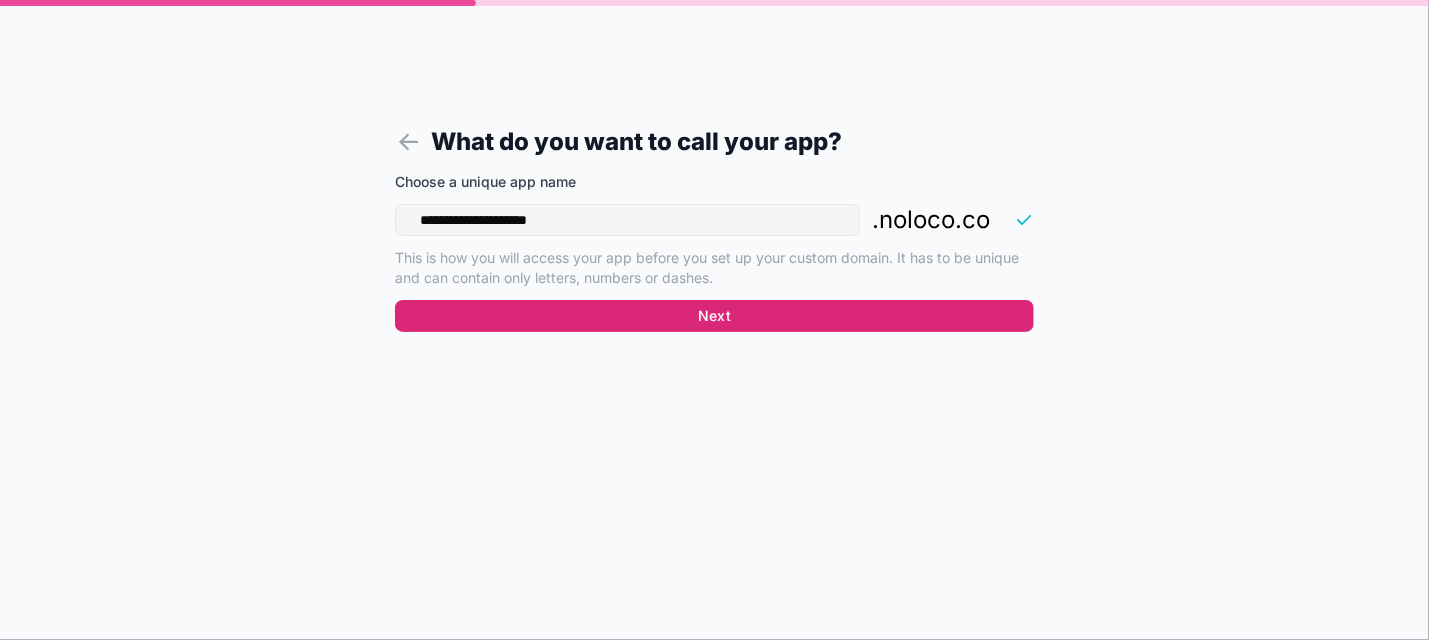 click on "Next" at bounding box center [714, 316] 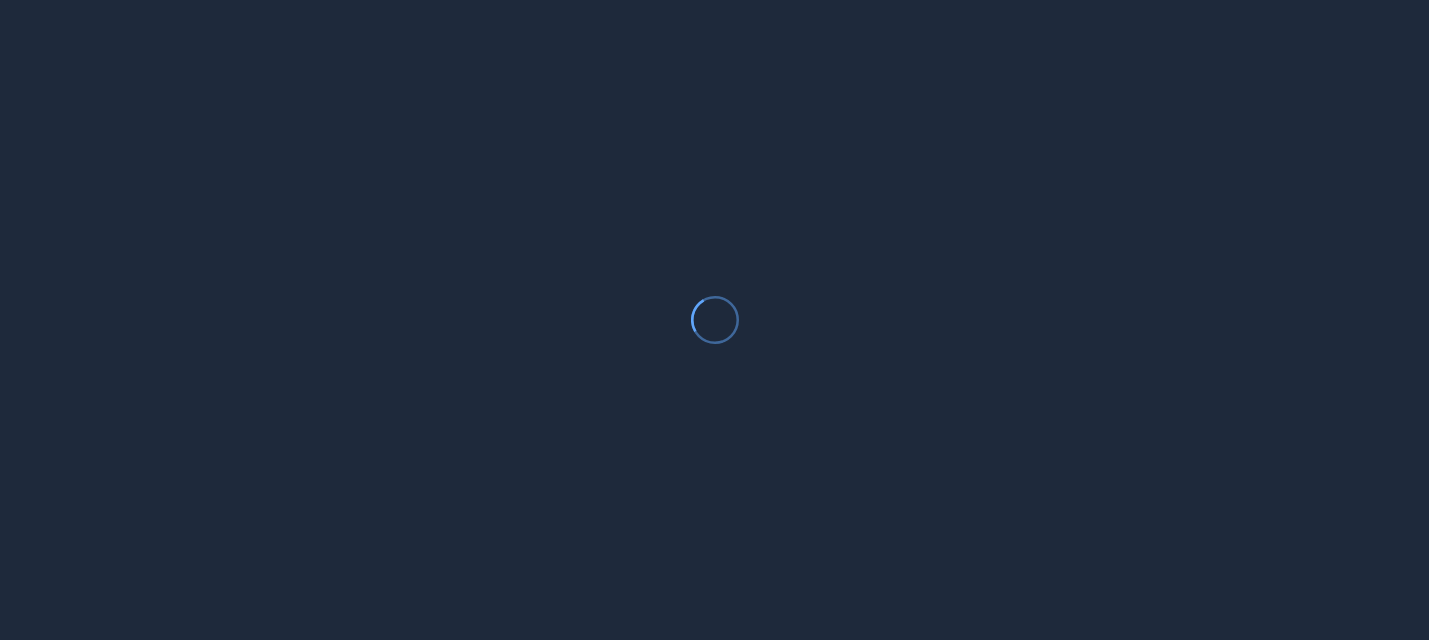 scroll, scrollTop: 0, scrollLeft: 0, axis: both 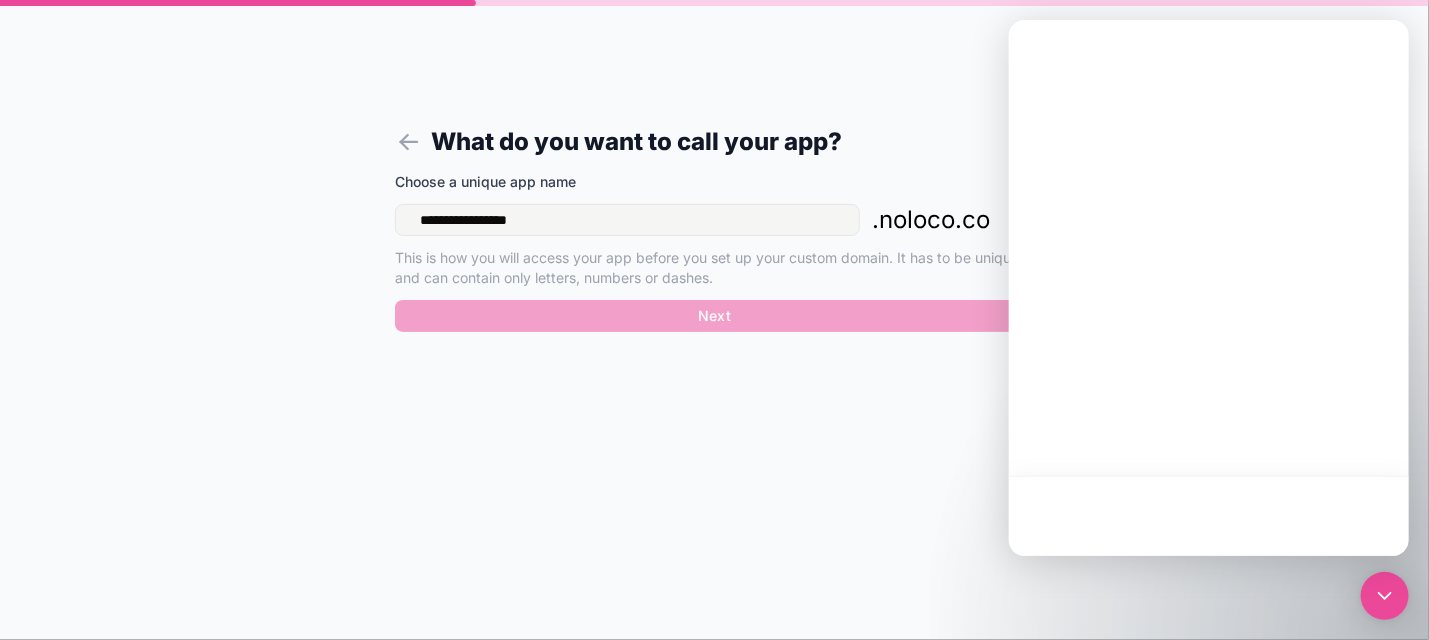 type on "**********" 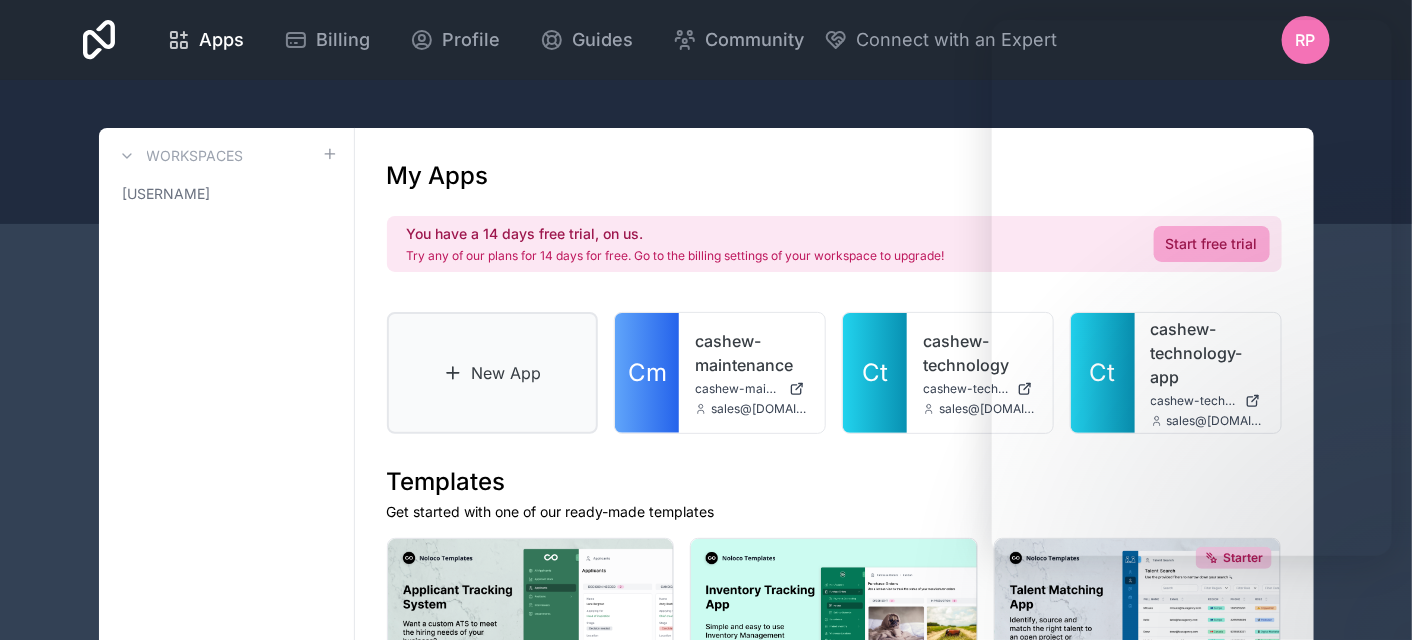 click on "New App" at bounding box center [493, 373] 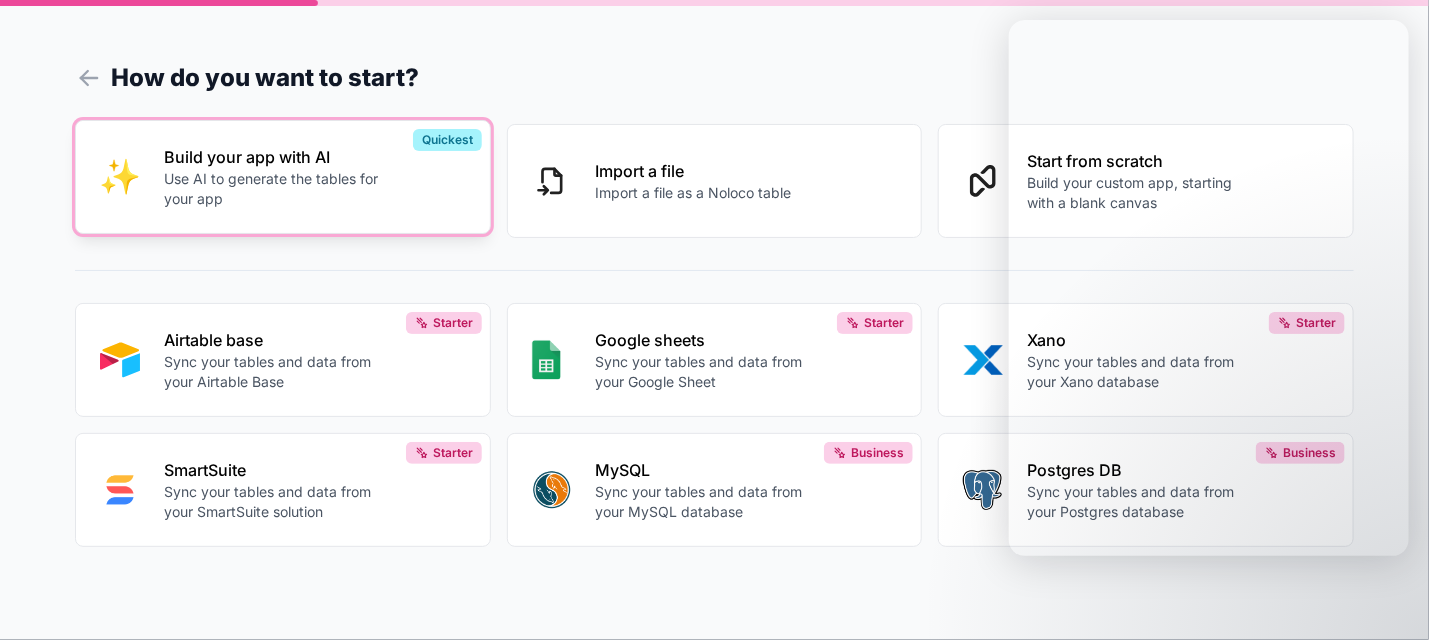click on "Use AI to generate the tables for your app" at bounding box center [275, 189] 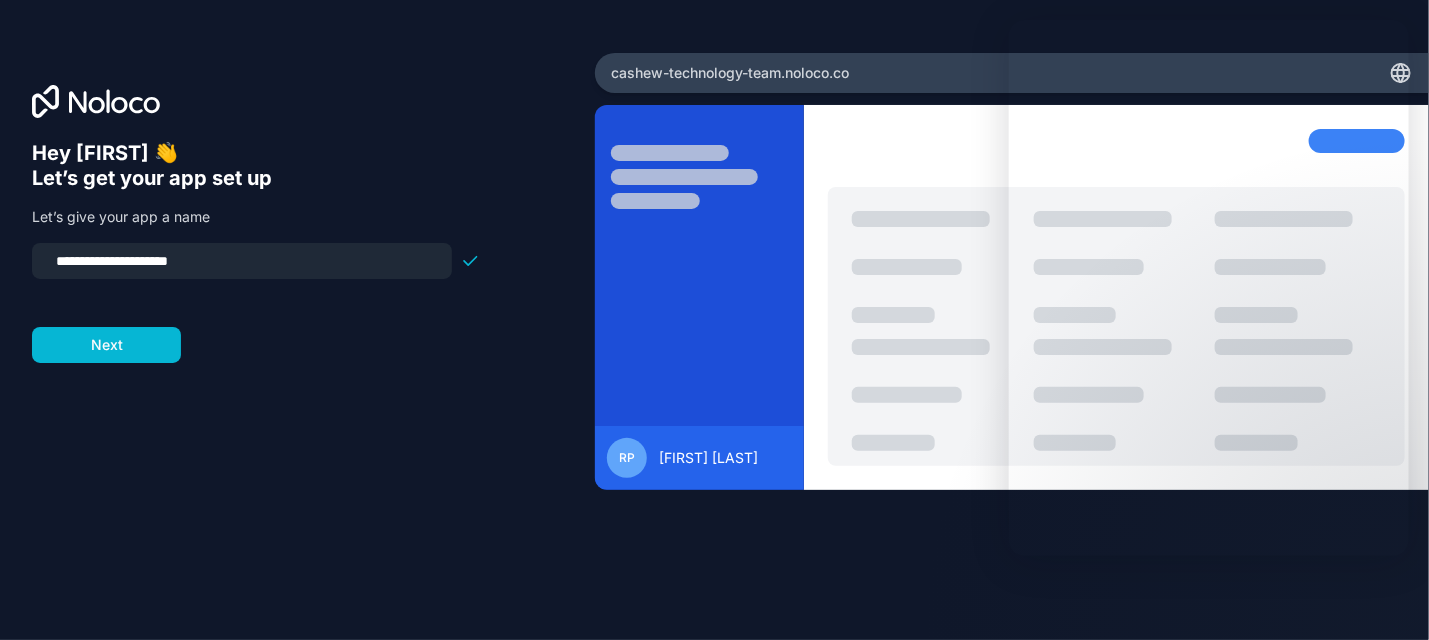 drag, startPoint x: 234, startPoint y: 268, endPoint x: 110, endPoint y: 271, distance: 124.036285 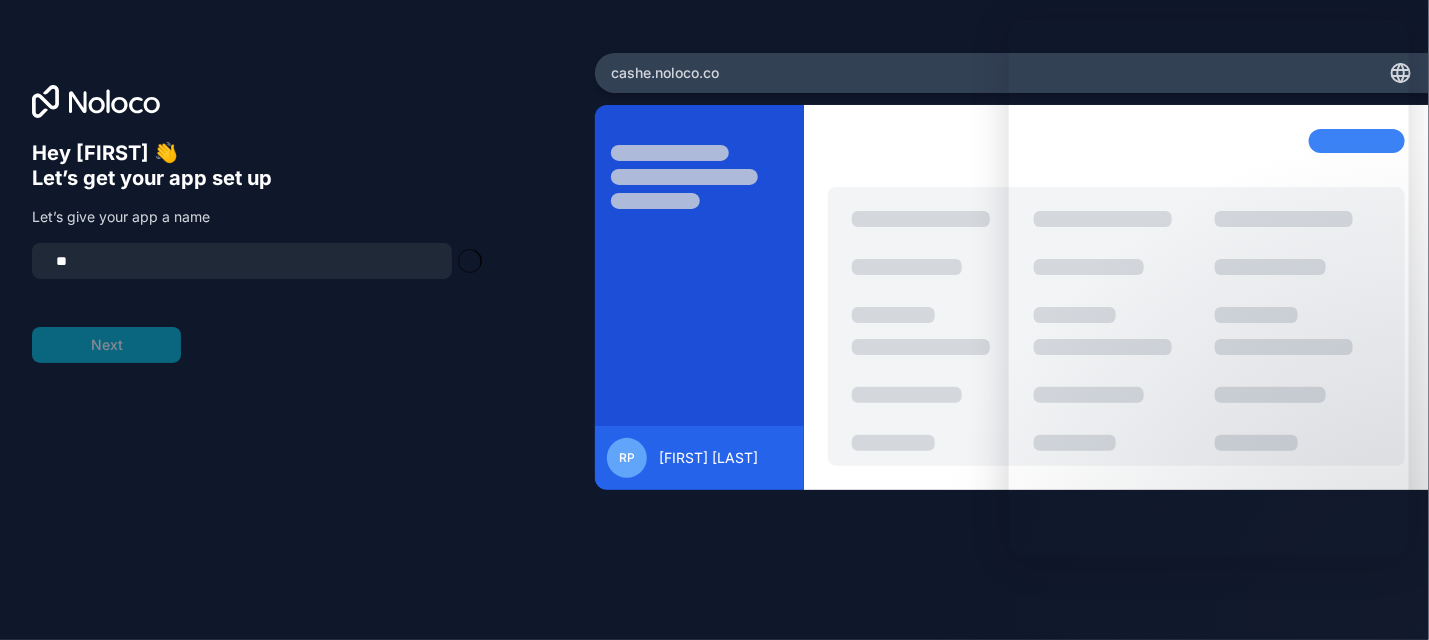 type on "*" 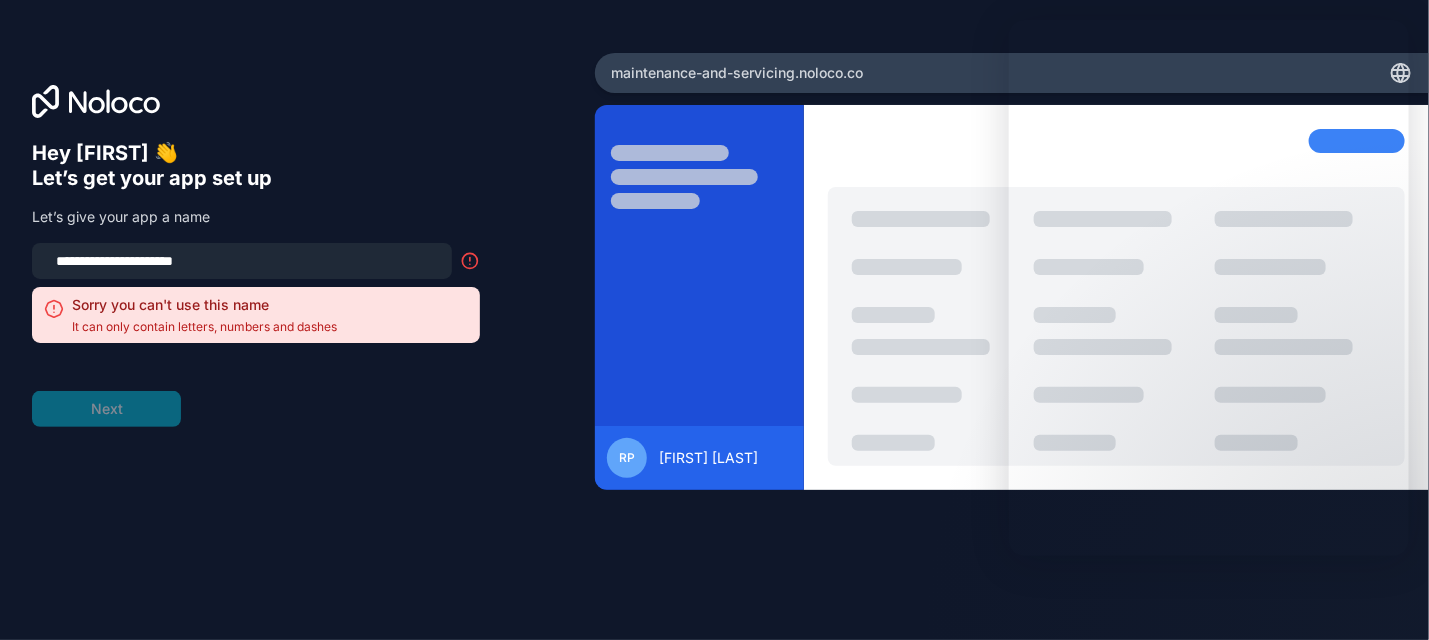 click on "**********" at bounding box center [242, 261] 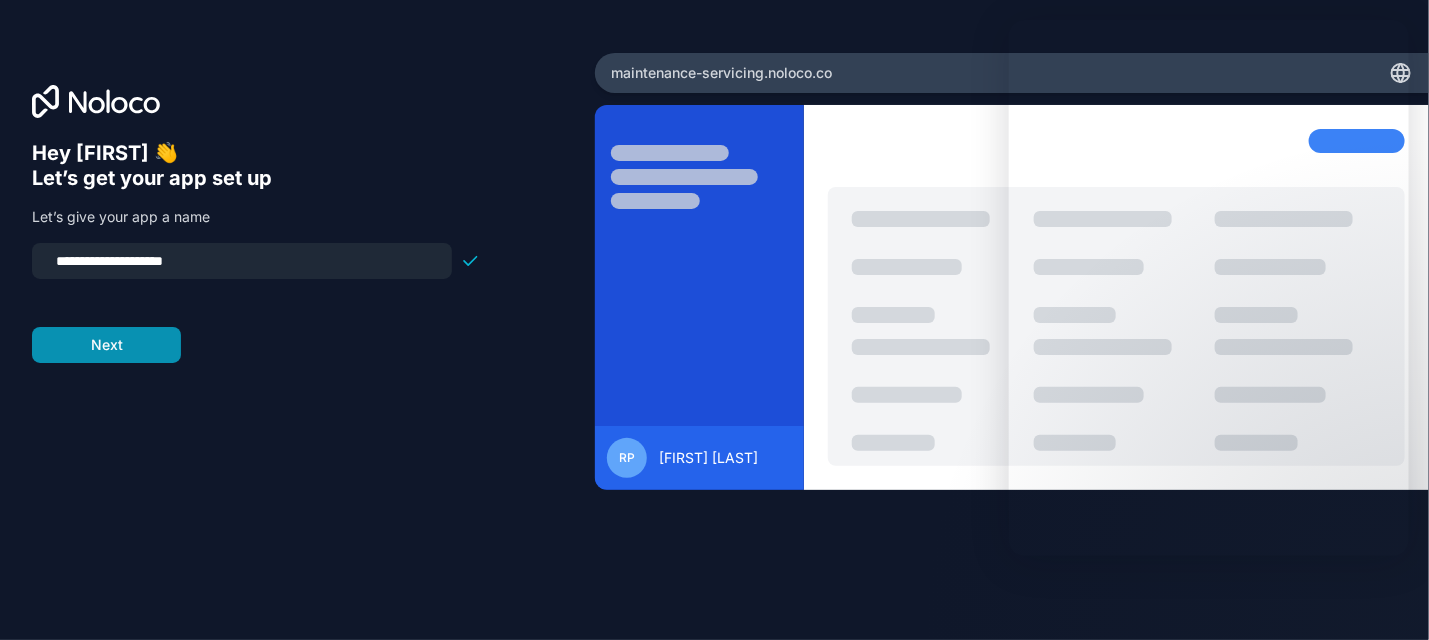 type on "**********" 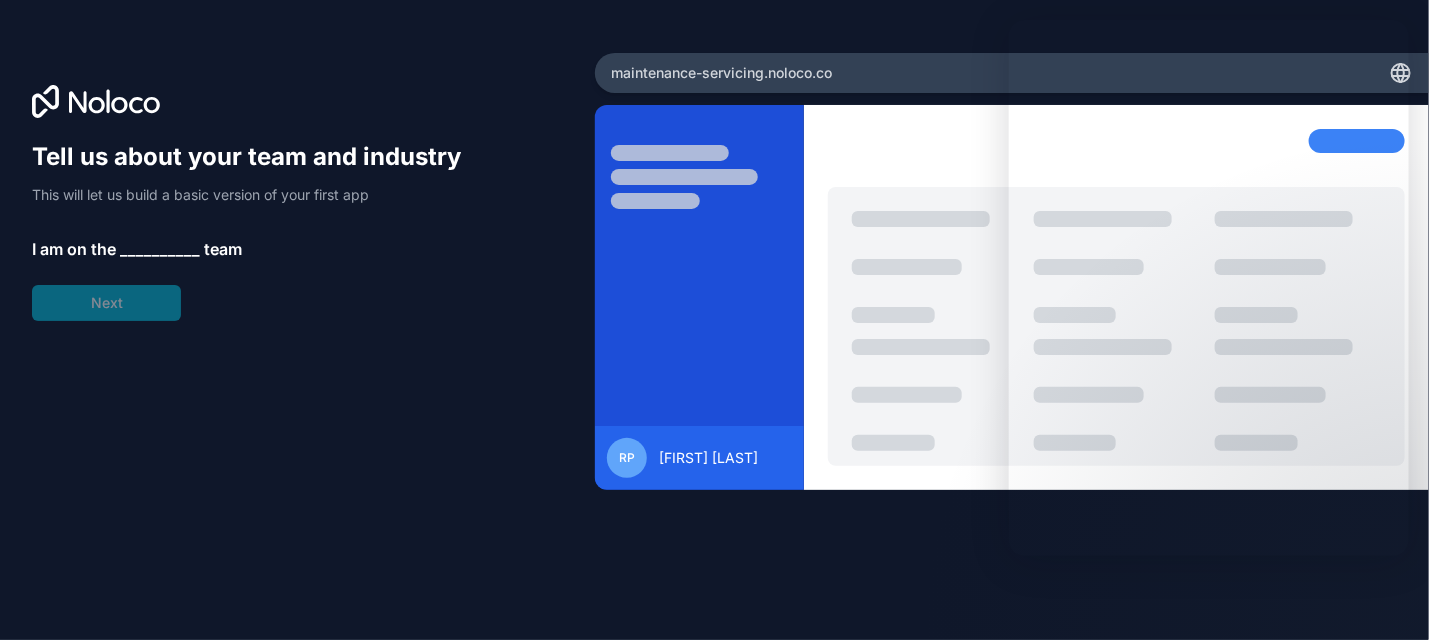 click on "__________" at bounding box center [160, 249] 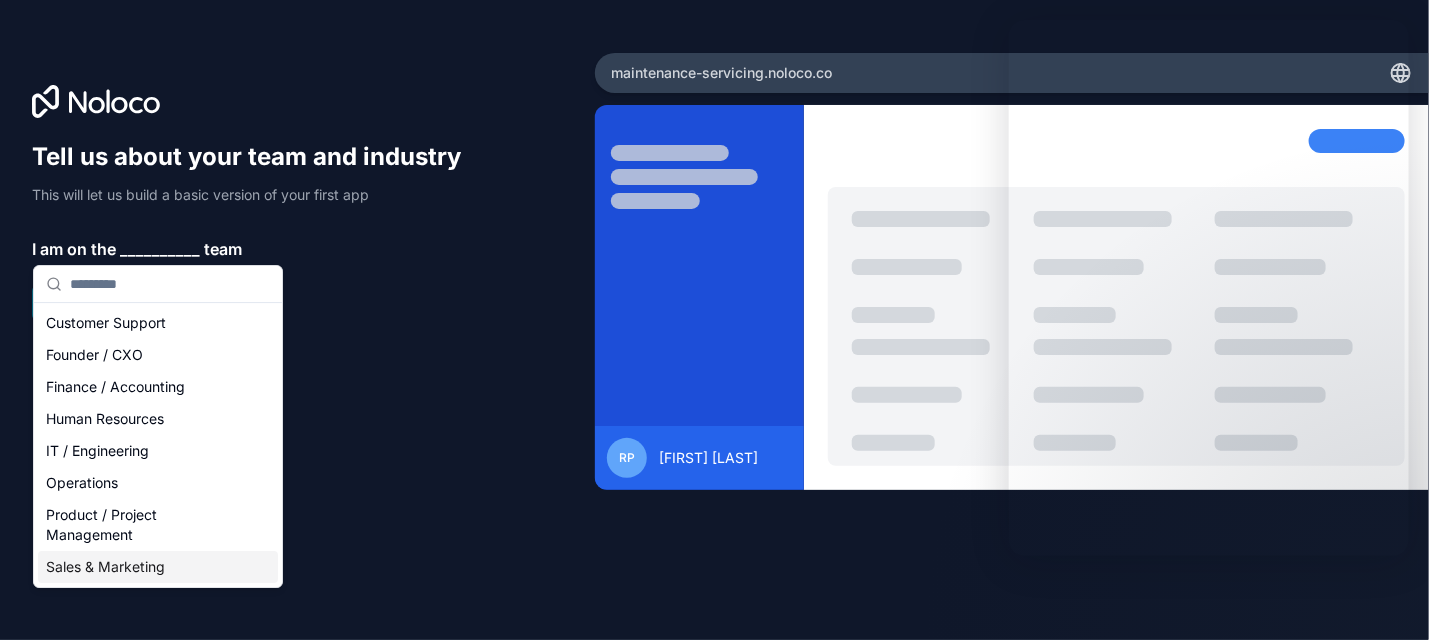 click on "Sales & Marketing" at bounding box center [158, 567] 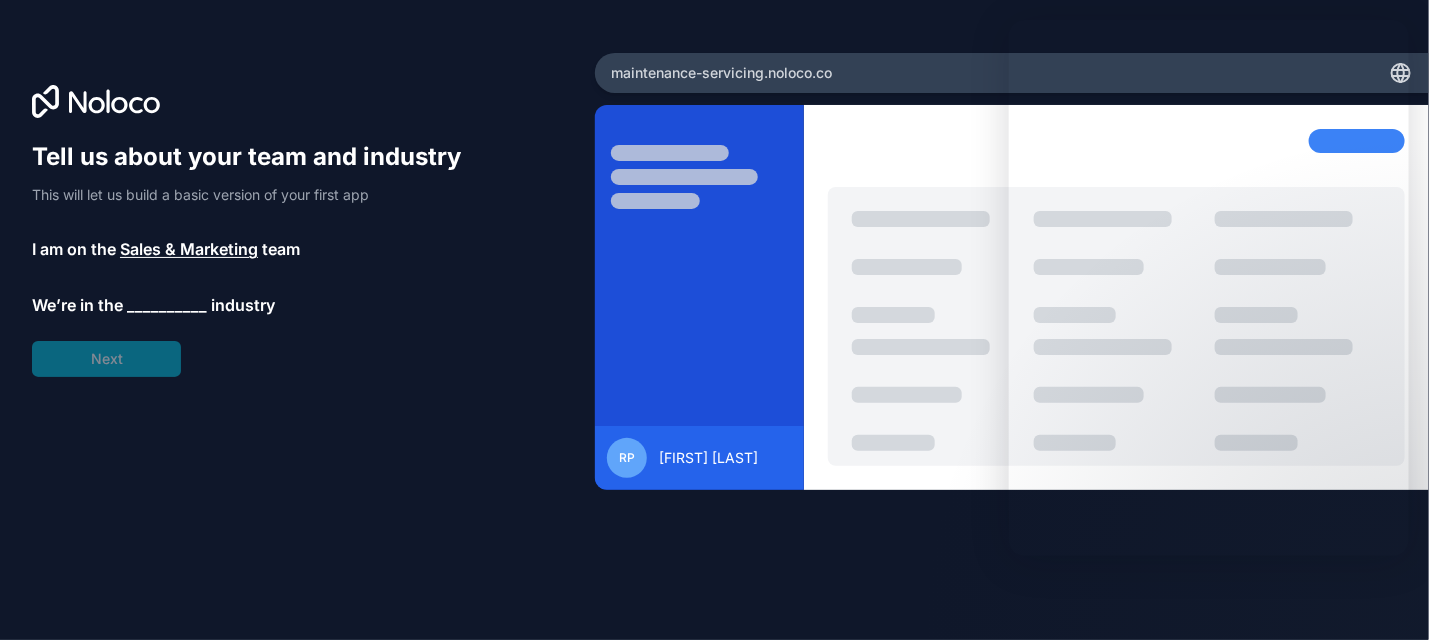 click on "__________" at bounding box center [167, 305] 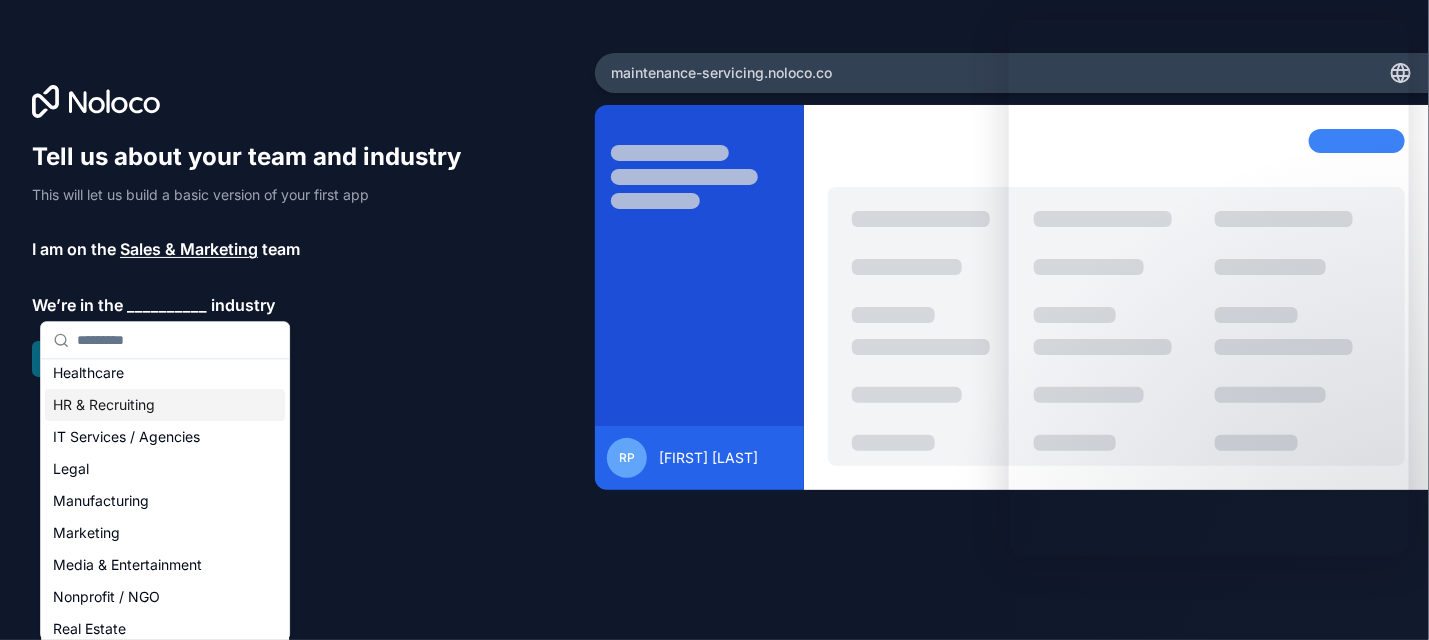 scroll, scrollTop: 173, scrollLeft: 0, axis: vertical 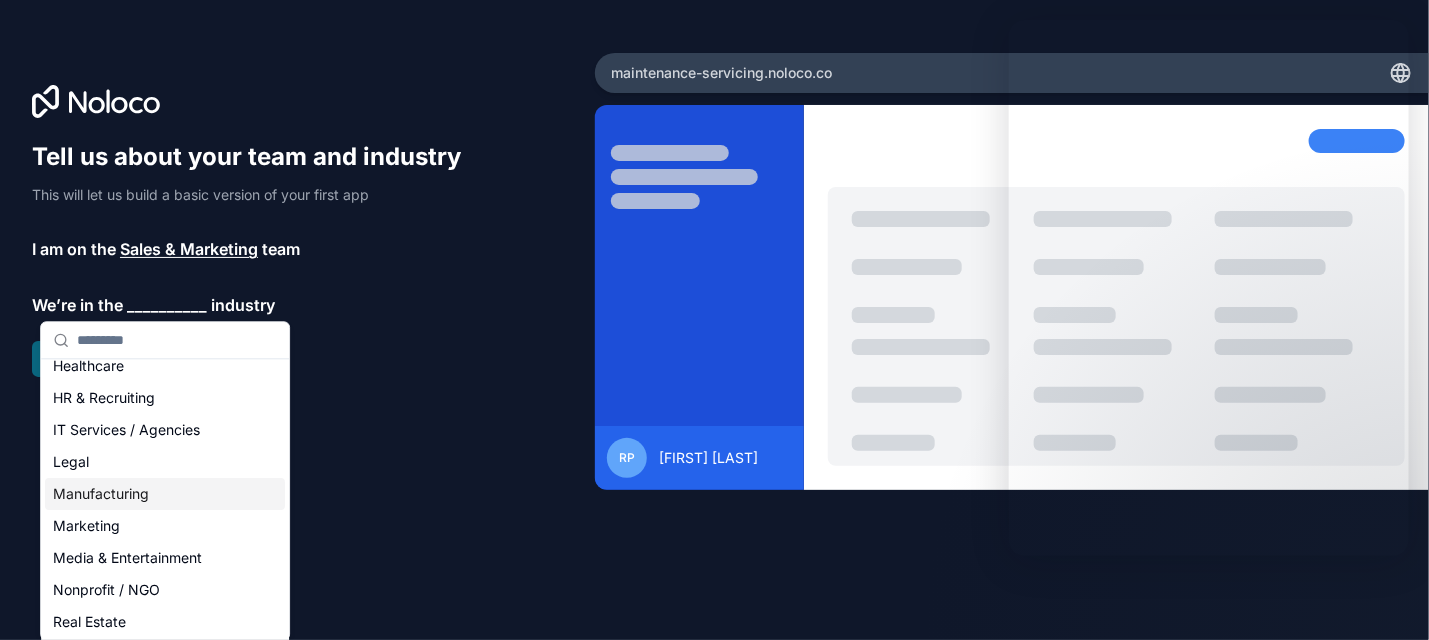 click on "Manufacturing" at bounding box center (165, 494) 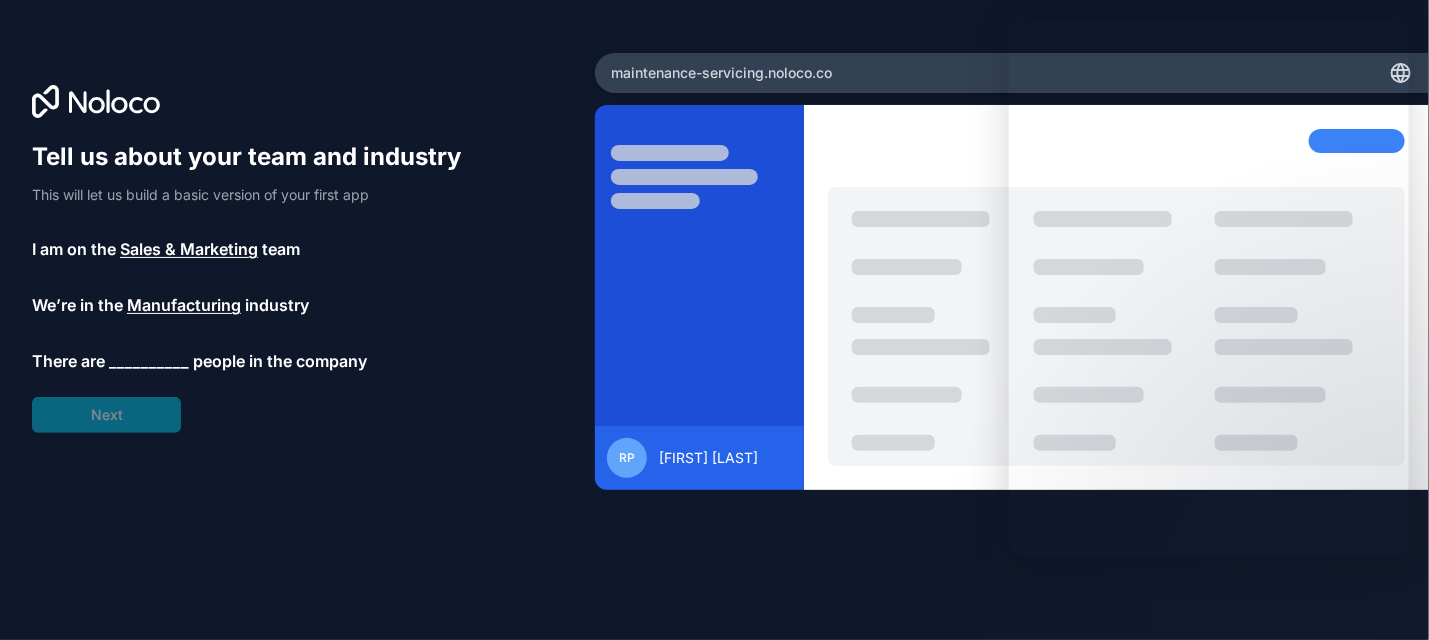 click on "__________" at bounding box center [149, 361] 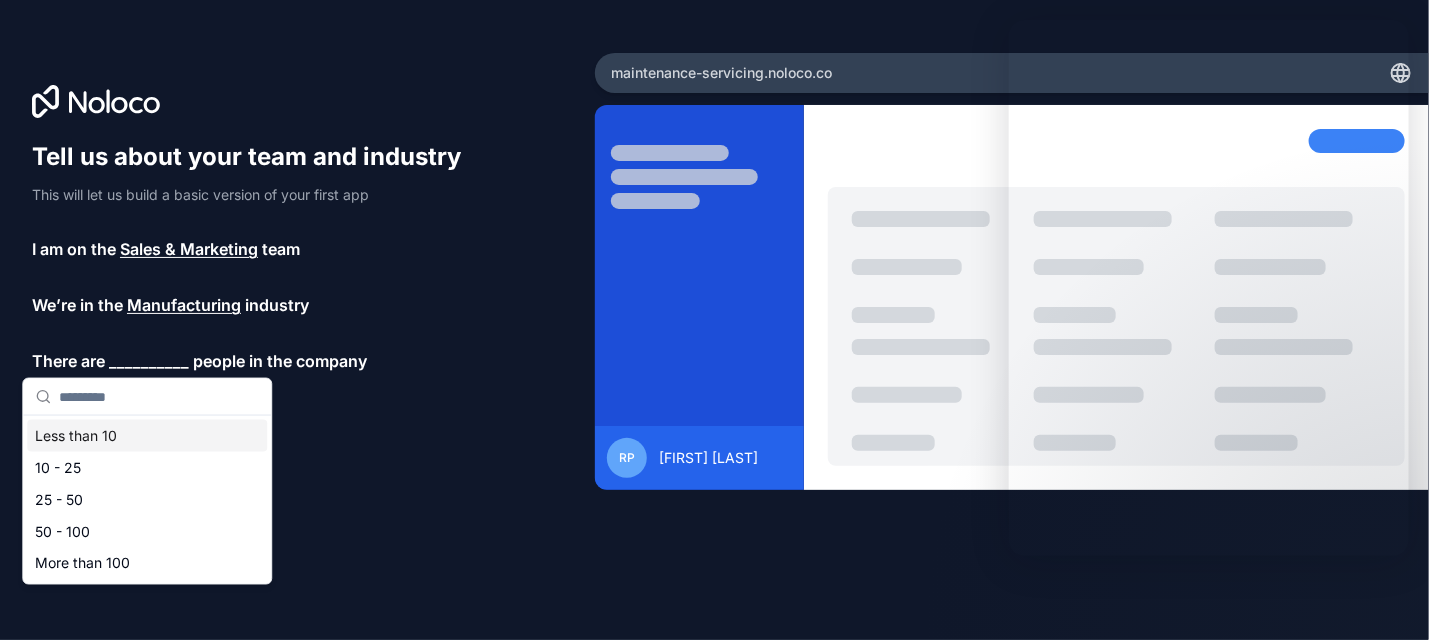 click on "Less than 10" at bounding box center [147, 436] 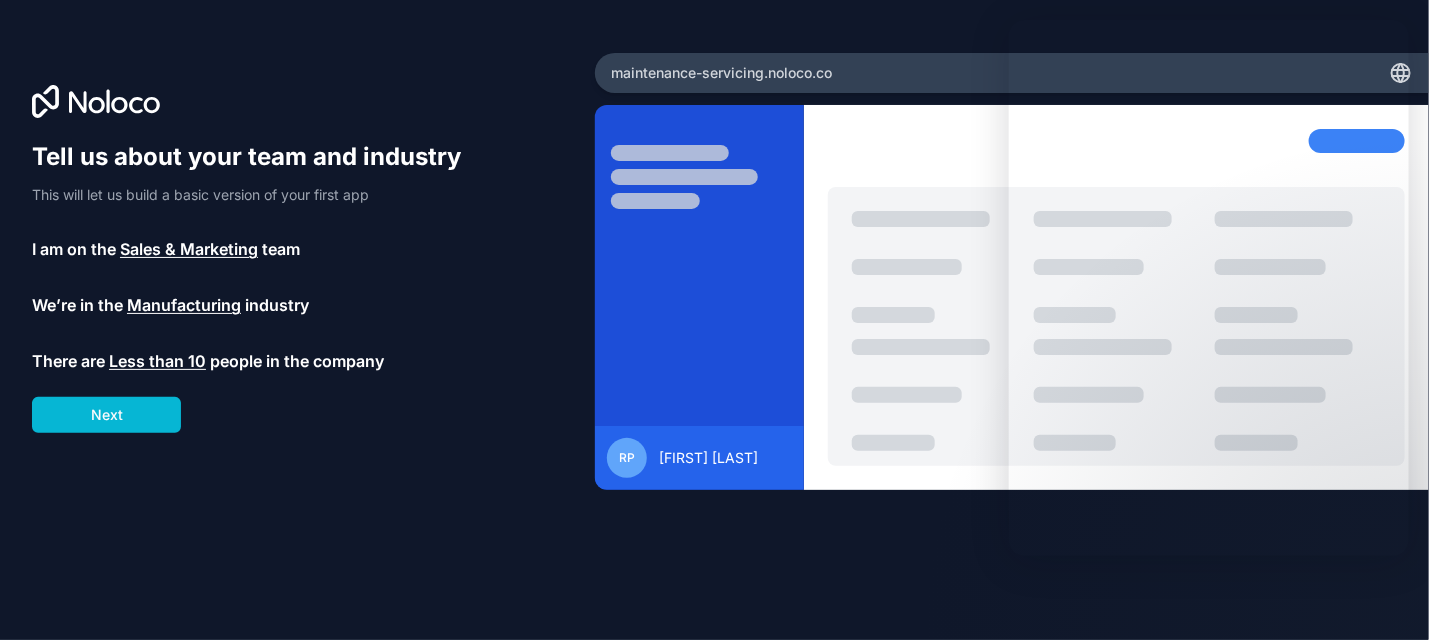 click on "Manufacturing" at bounding box center (184, 305) 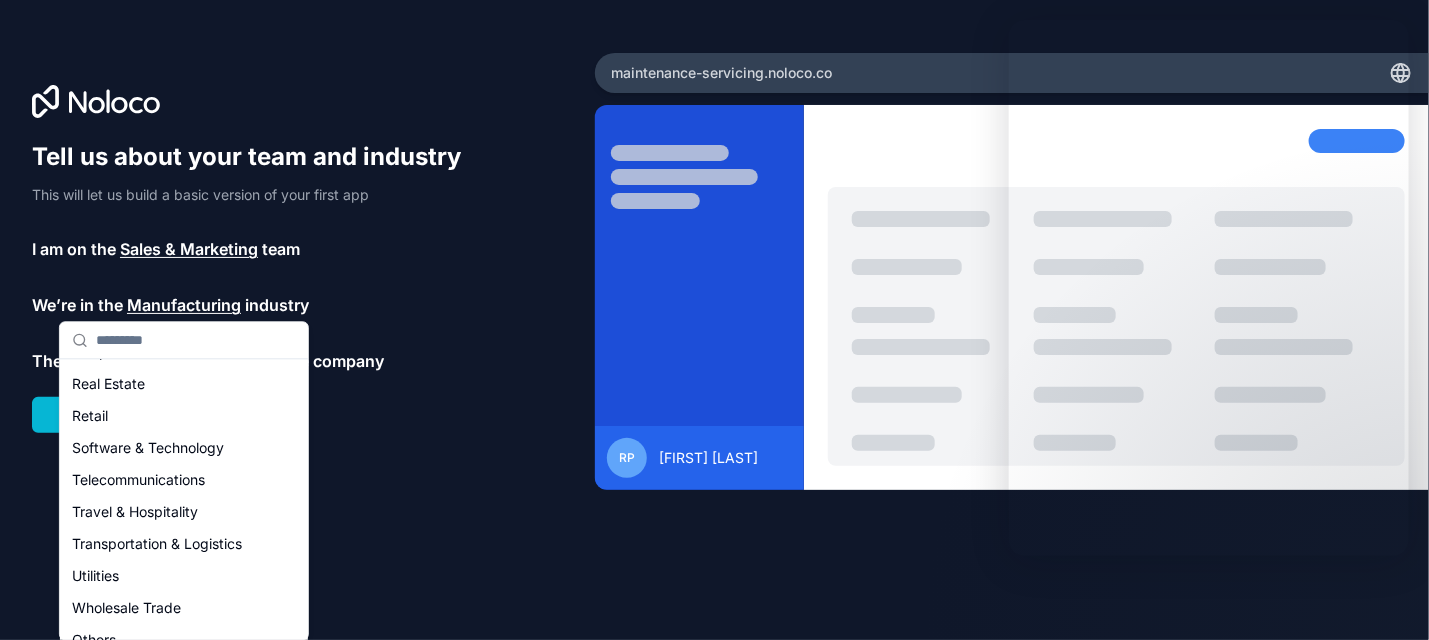 scroll, scrollTop: 0, scrollLeft: 0, axis: both 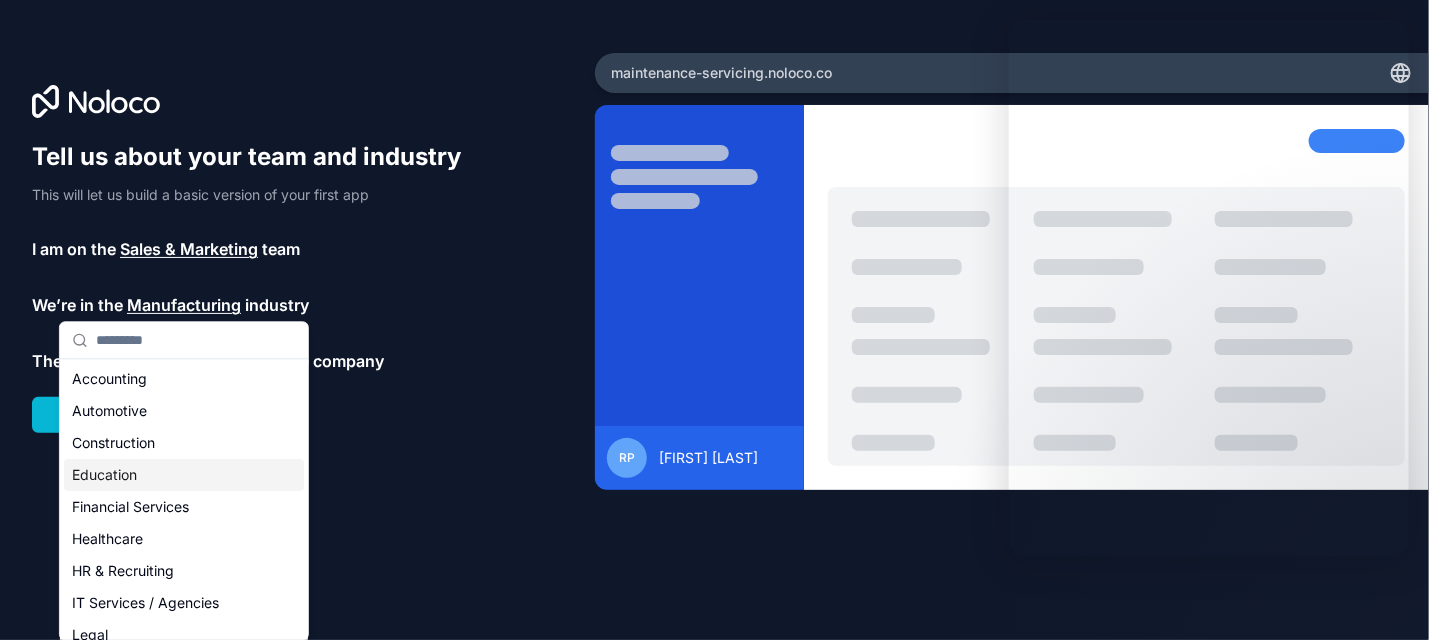 click on "Tell us about your team and industry This will let us build a basic version of your first app I am on the  Sales & Marketing team We’re in the  Manufacturing industry There are  Less than 10 people in the company Next" at bounding box center [256, 287] 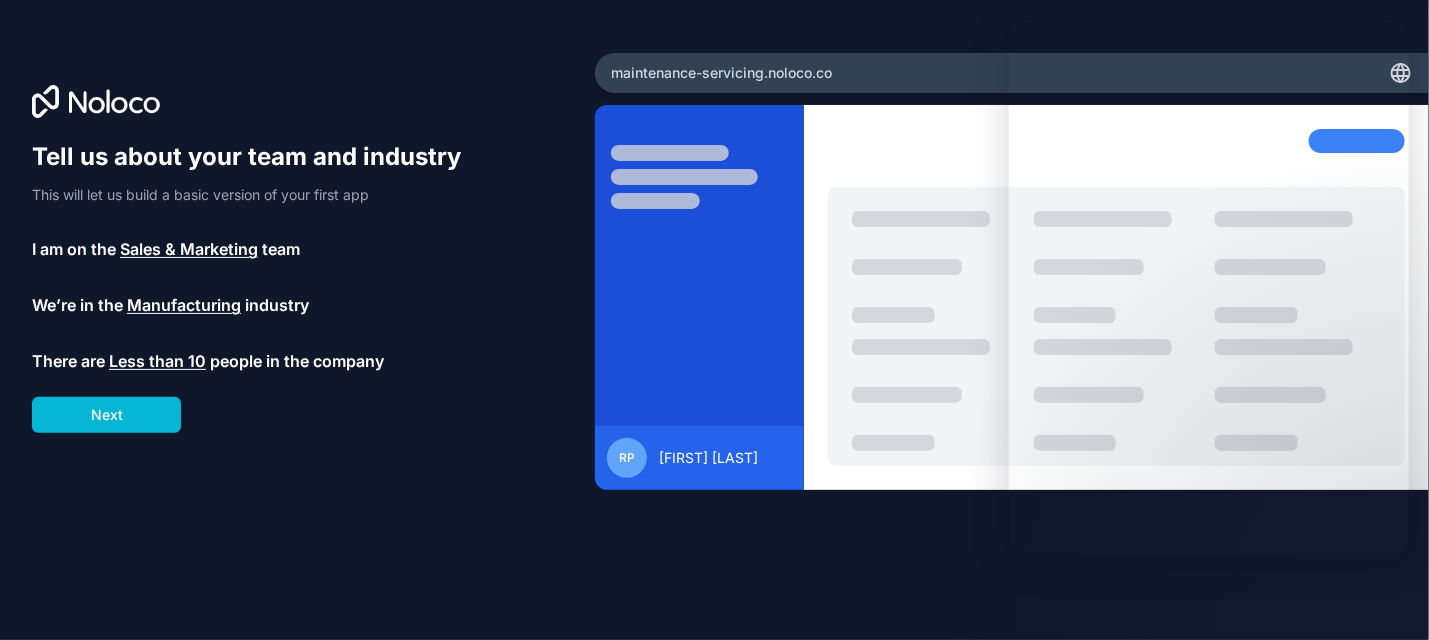 click on "Manufacturing" at bounding box center [184, 305] 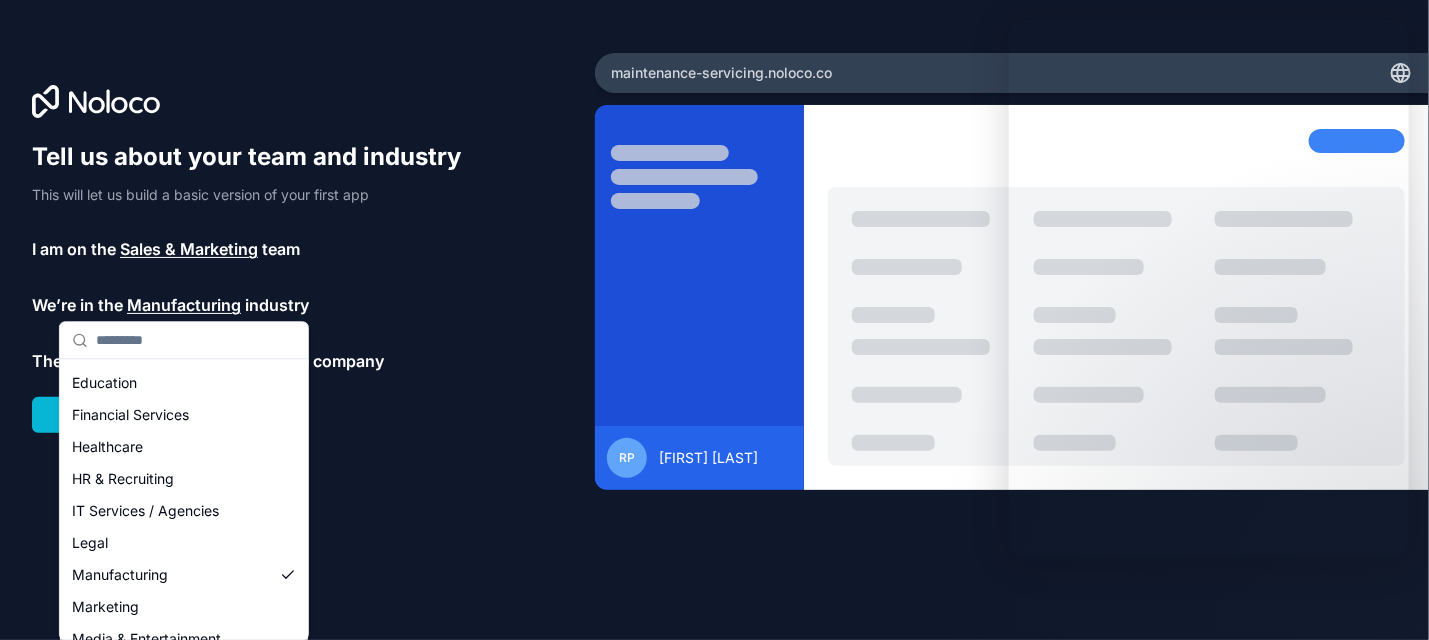 scroll, scrollTop: 0, scrollLeft: 0, axis: both 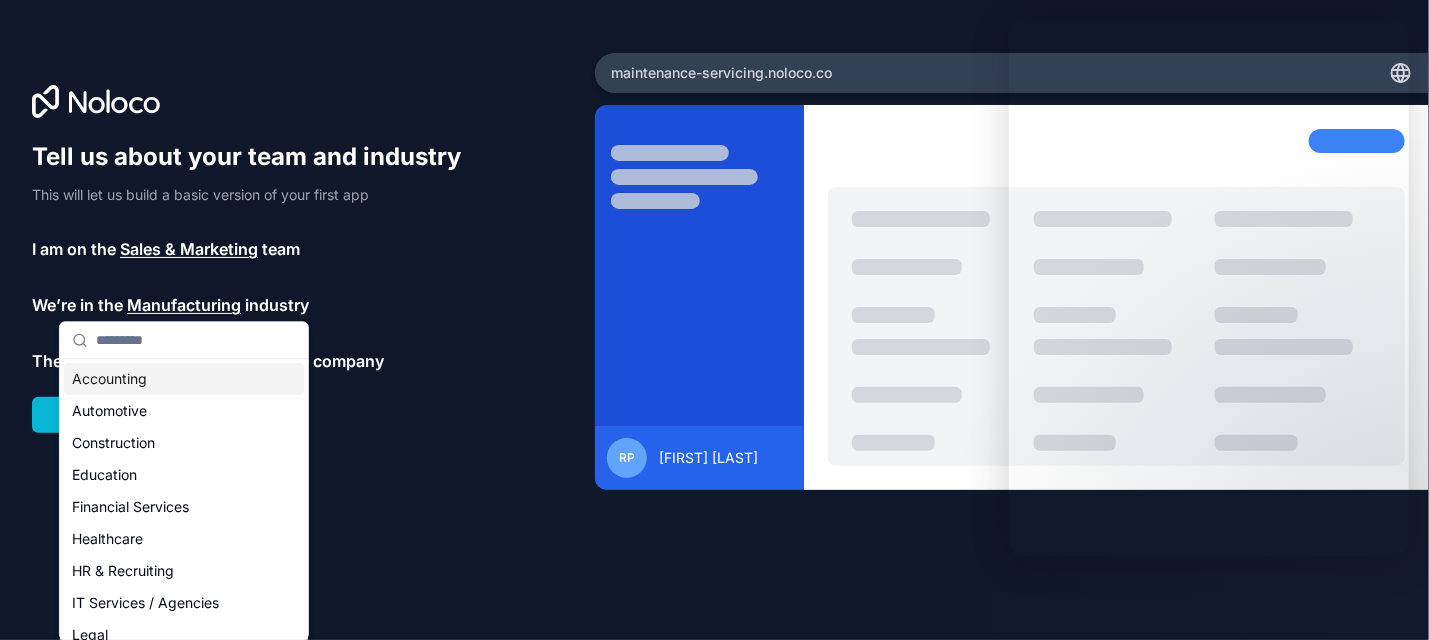 click on "Tell us about your team and industry This will let us build a basic version of your first app I am on the  Sales & Marketing team We’re in the  Manufacturing industry There are  Less than 10 people in the company Next" at bounding box center [256, 287] 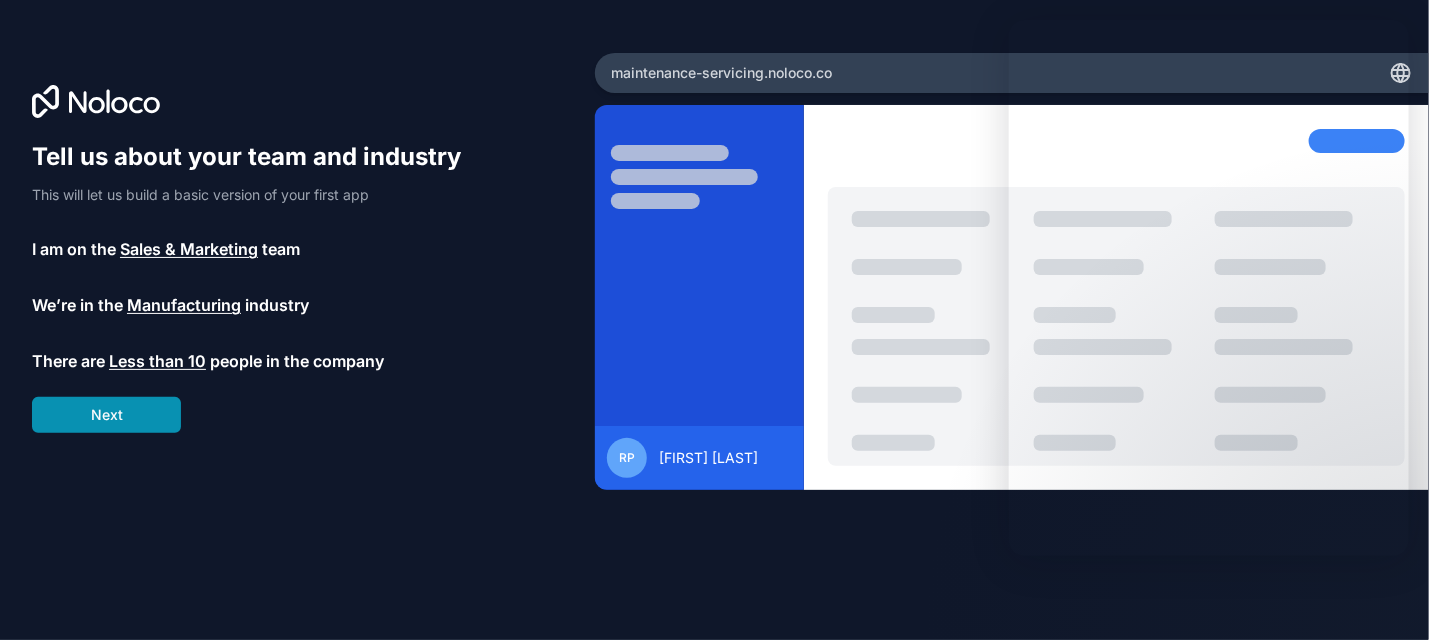 click on "Next" at bounding box center (106, 415) 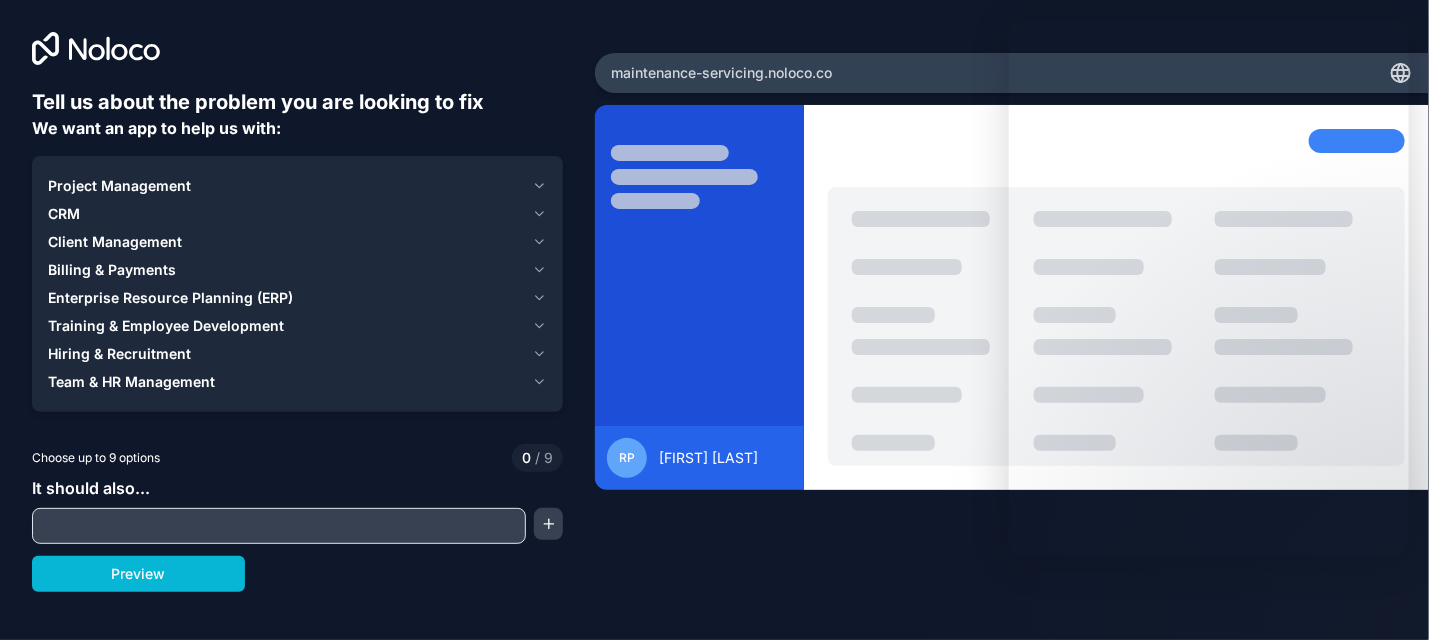 click on "Project Management" at bounding box center [119, 186] 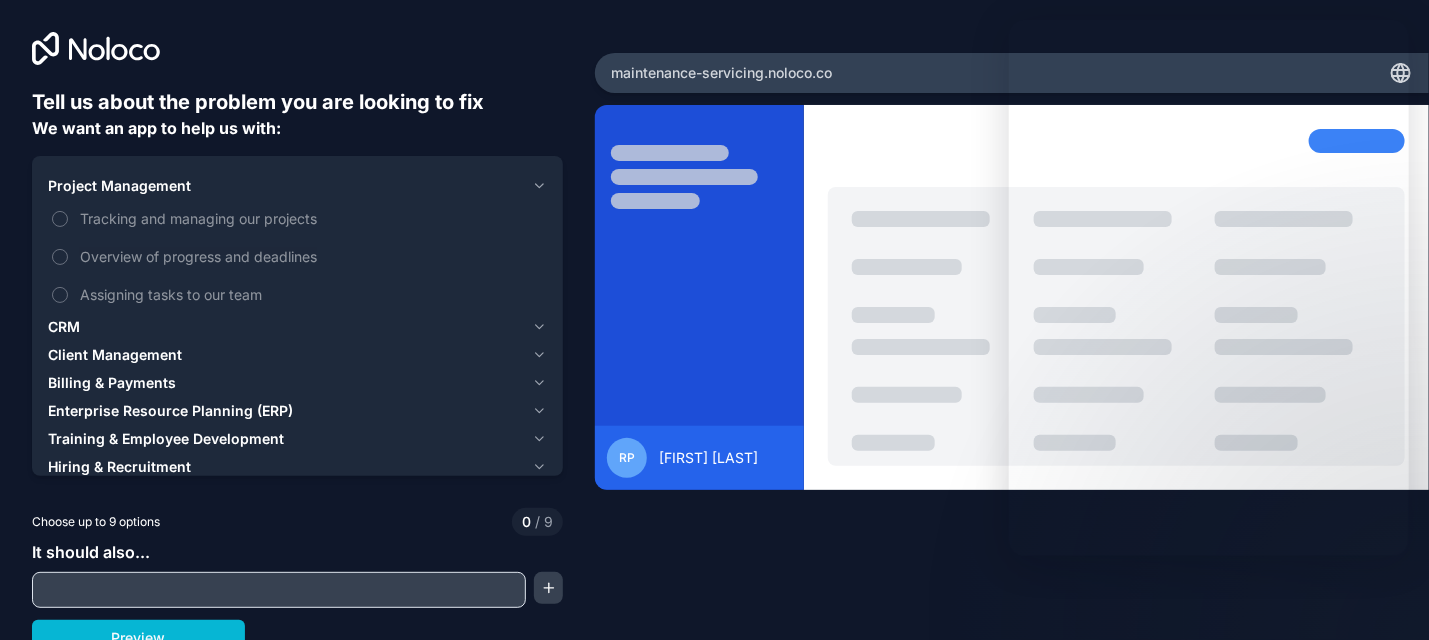 click on "CRM" at bounding box center (64, 327) 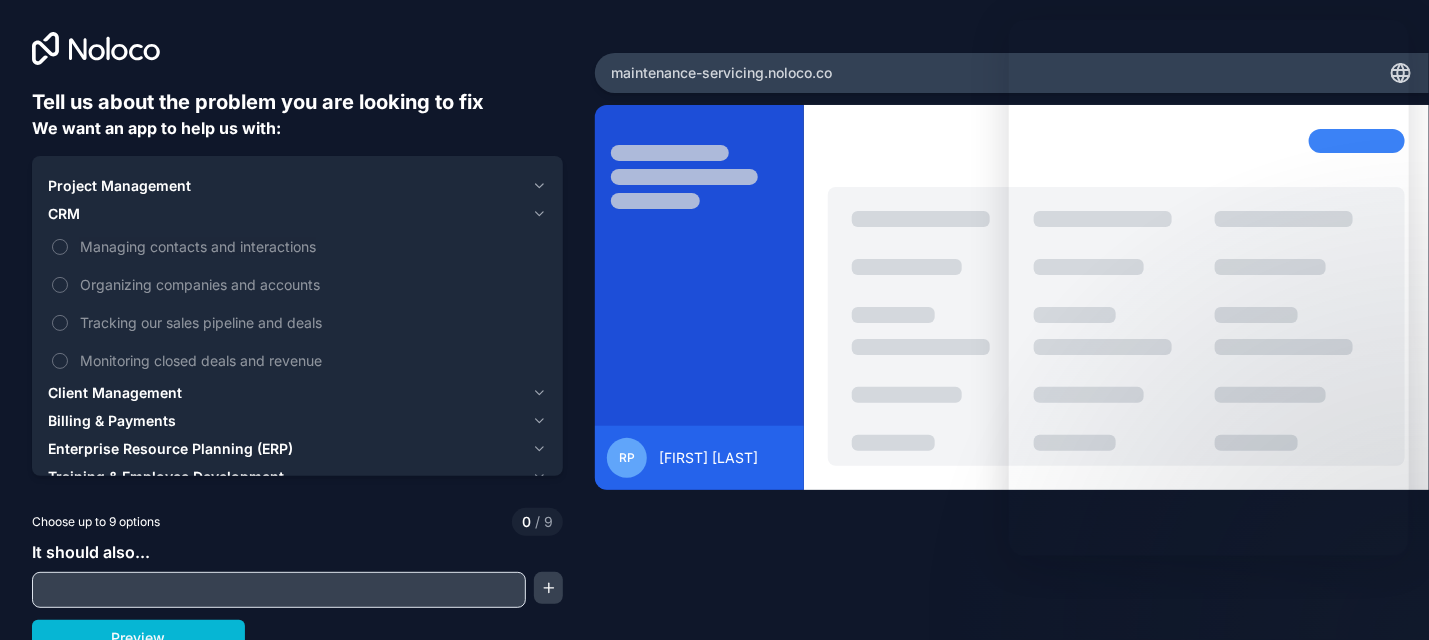 click on "Client Management" at bounding box center (115, 393) 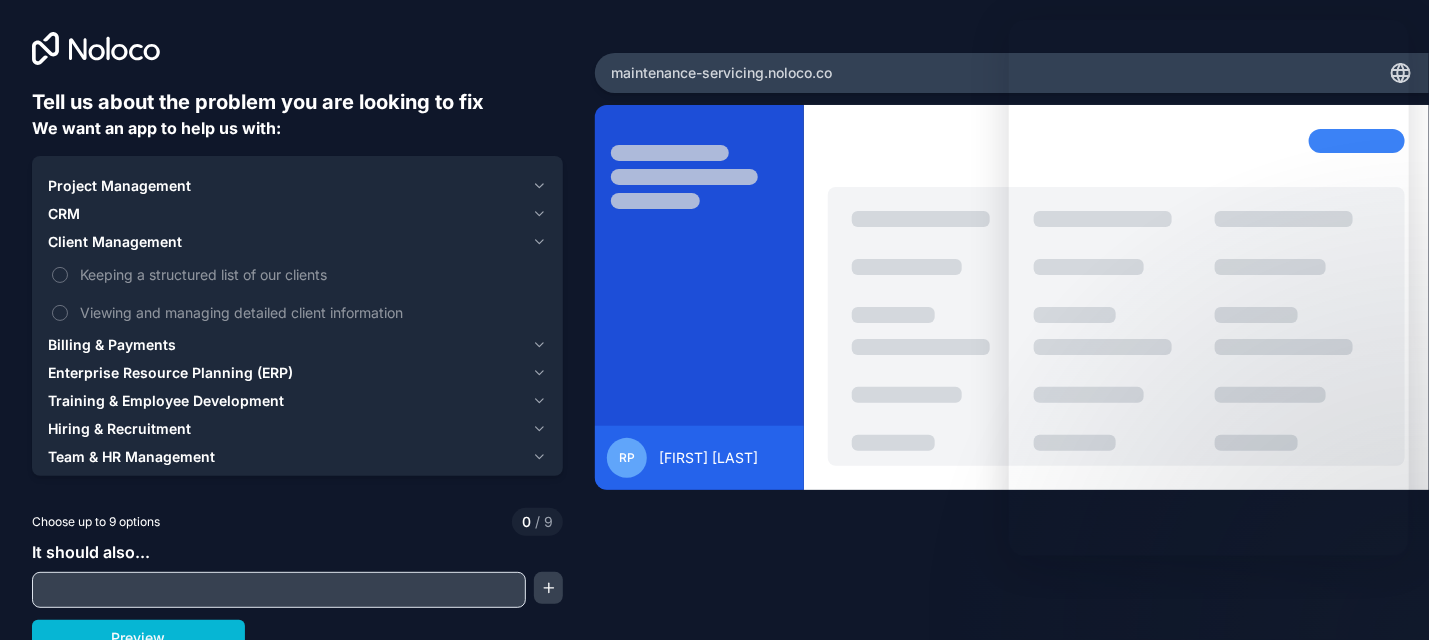 click on "Billing & Payments" at bounding box center [112, 345] 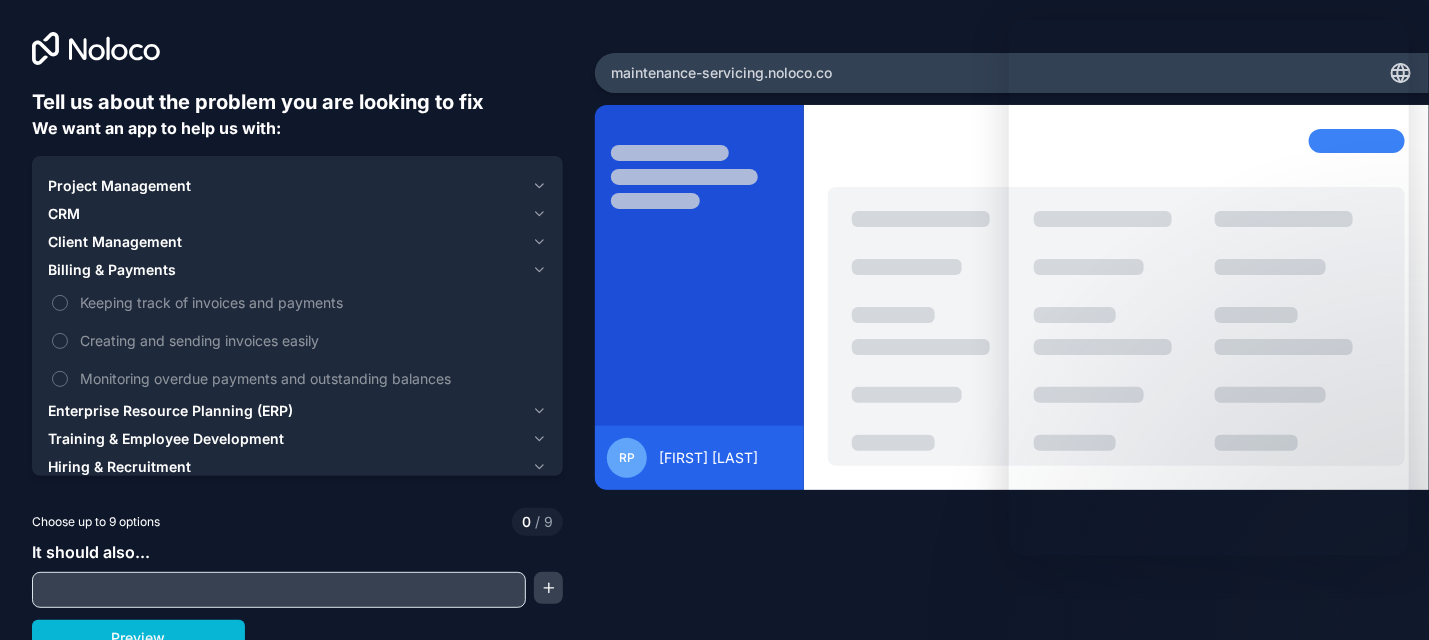 click on "Enterprise Resource Planning (ERP)" at bounding box center [170, 411] 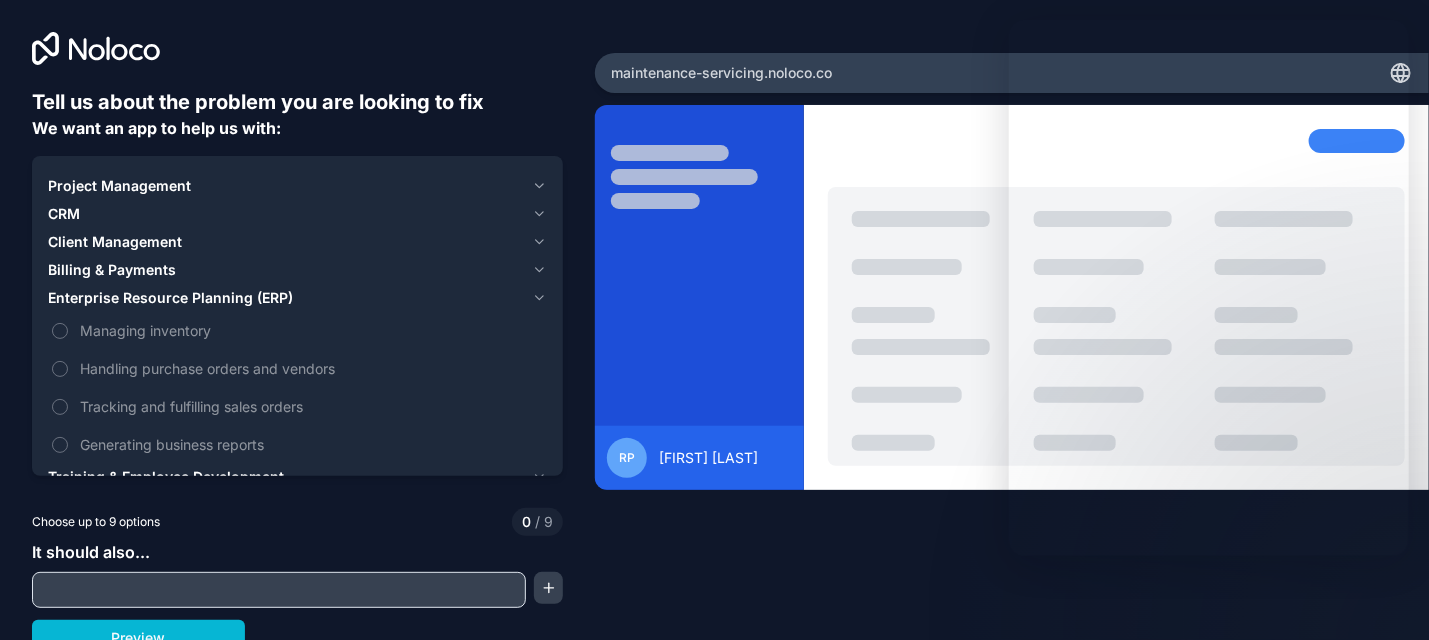 scroll, scrollTop: 16, scrollLeft: 0, axis: vertical 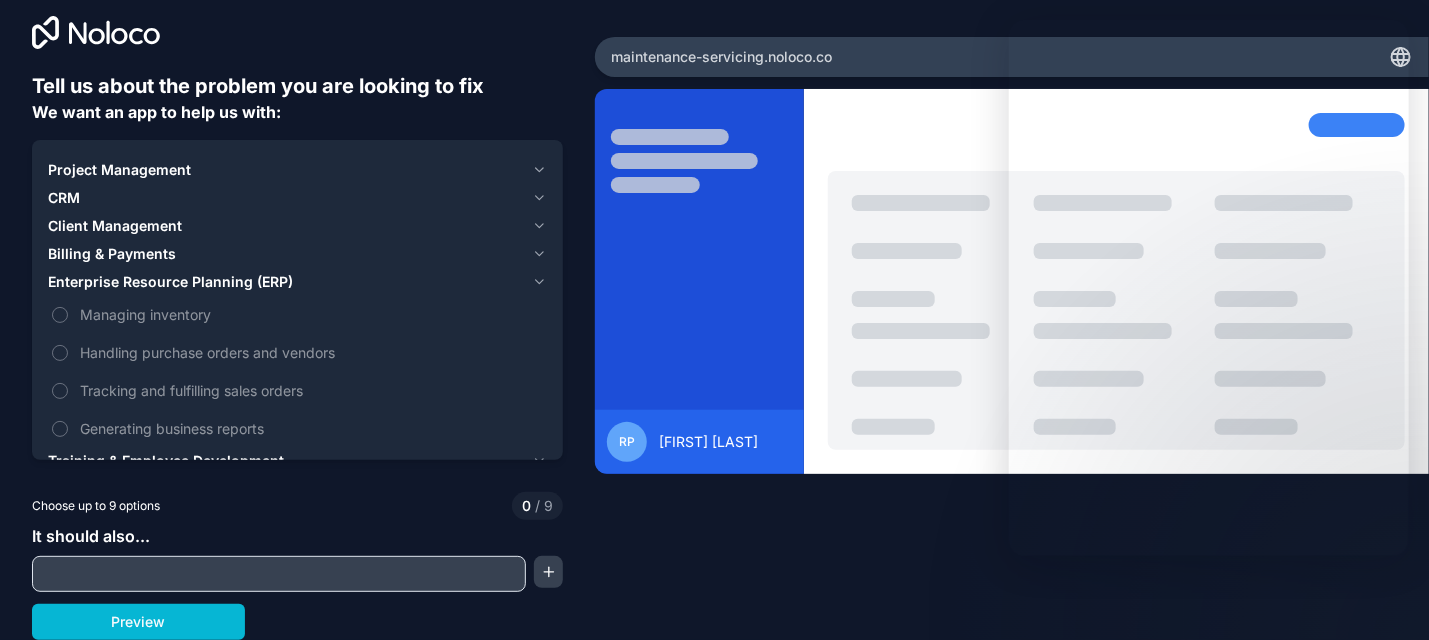 click on "Training & Employee Development" at bounding box center (166, 461) 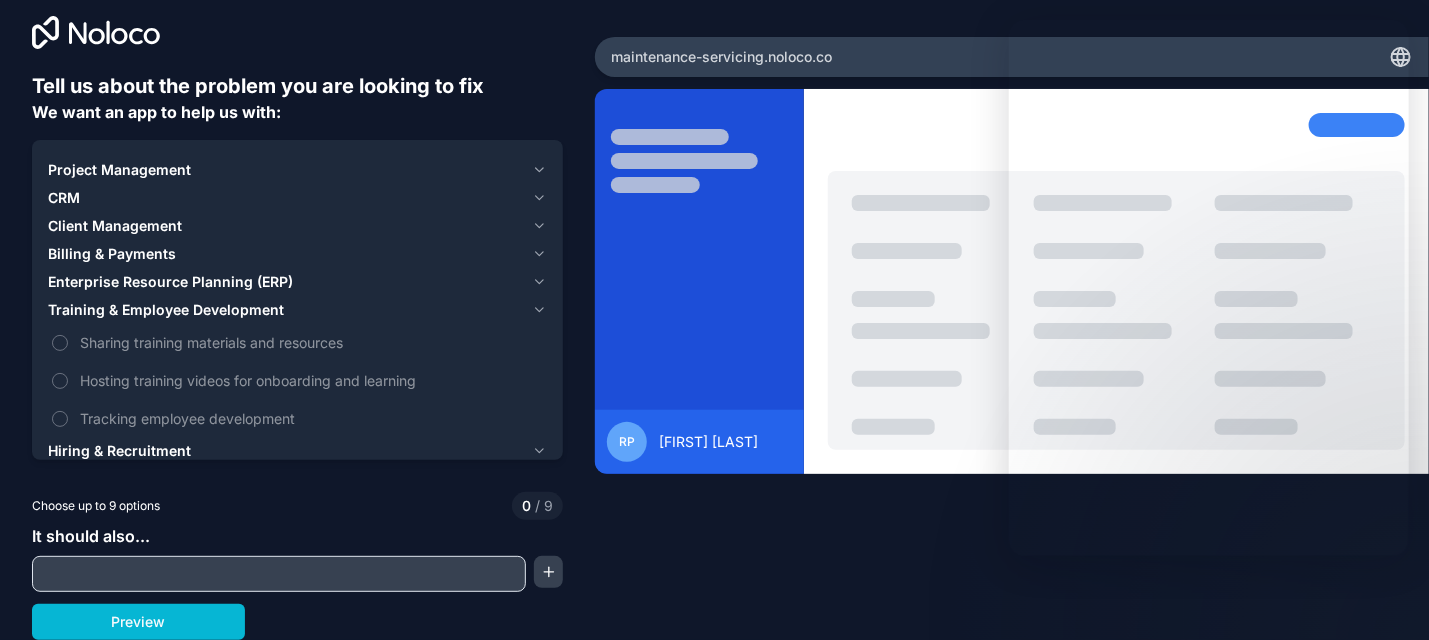click on "Hiring & Recruitment" at bounding box center [119, 451] 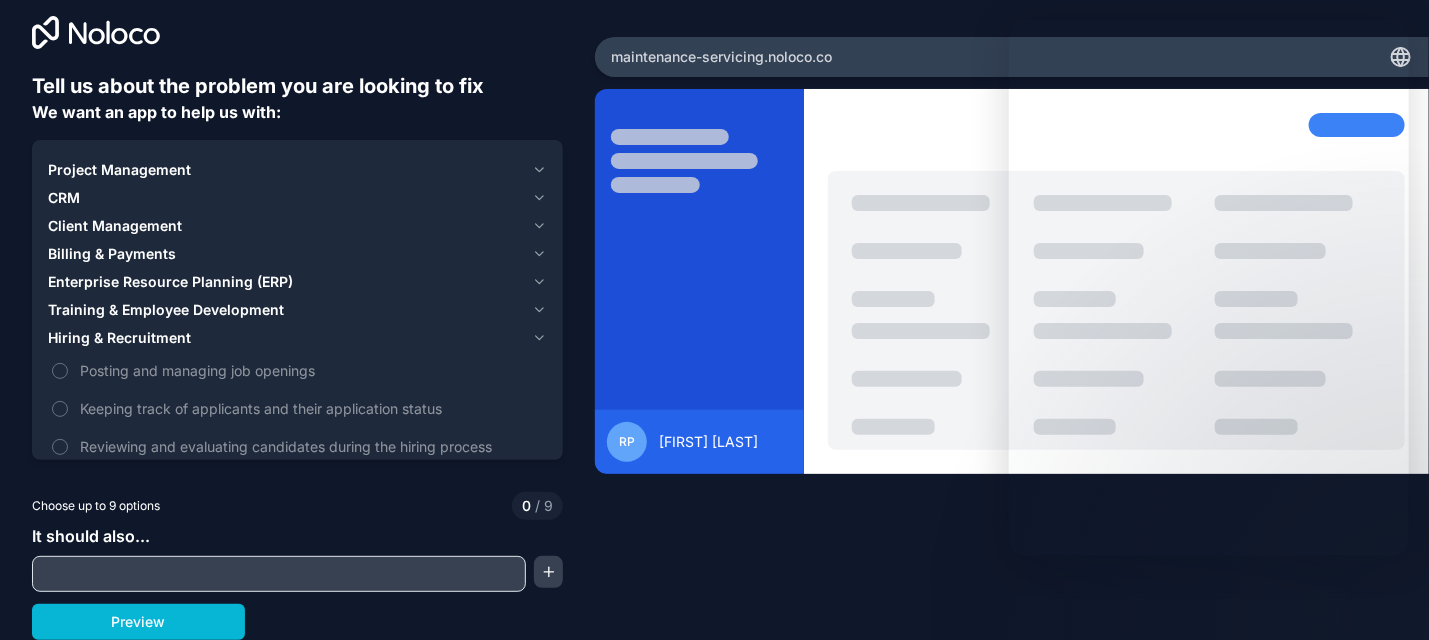 click at bounding box center [279, 574] 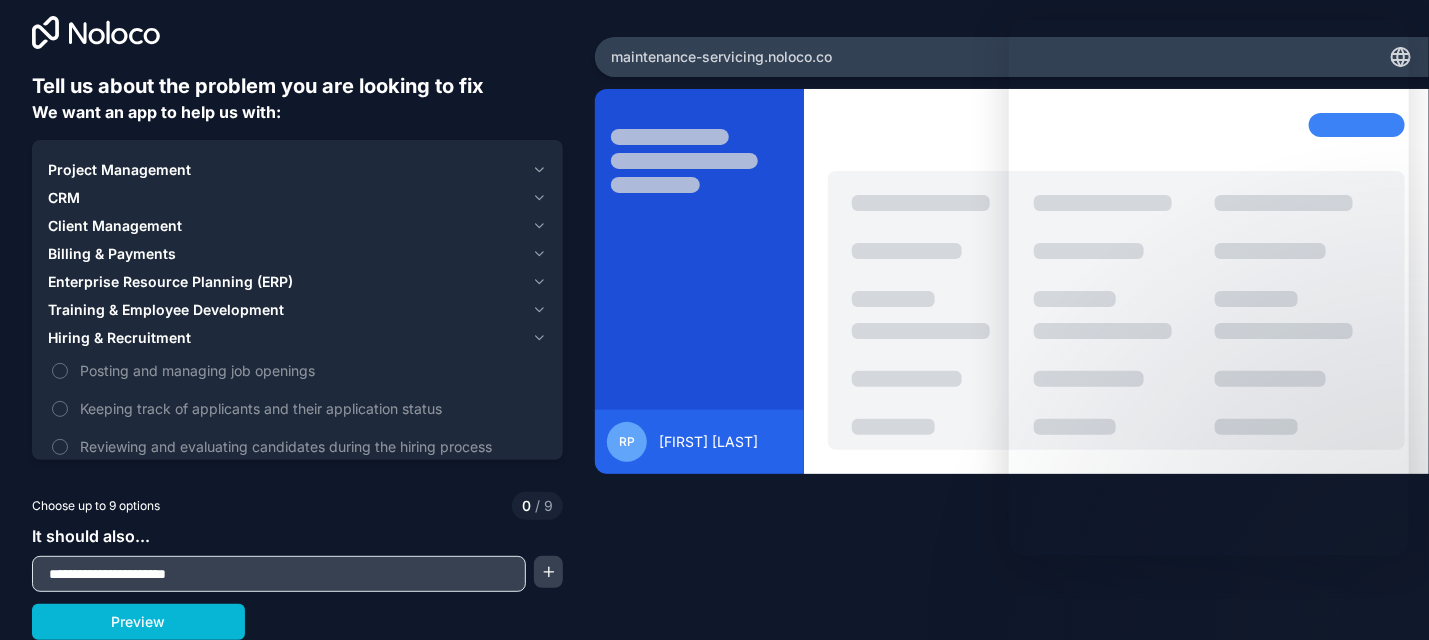 type on "**********" 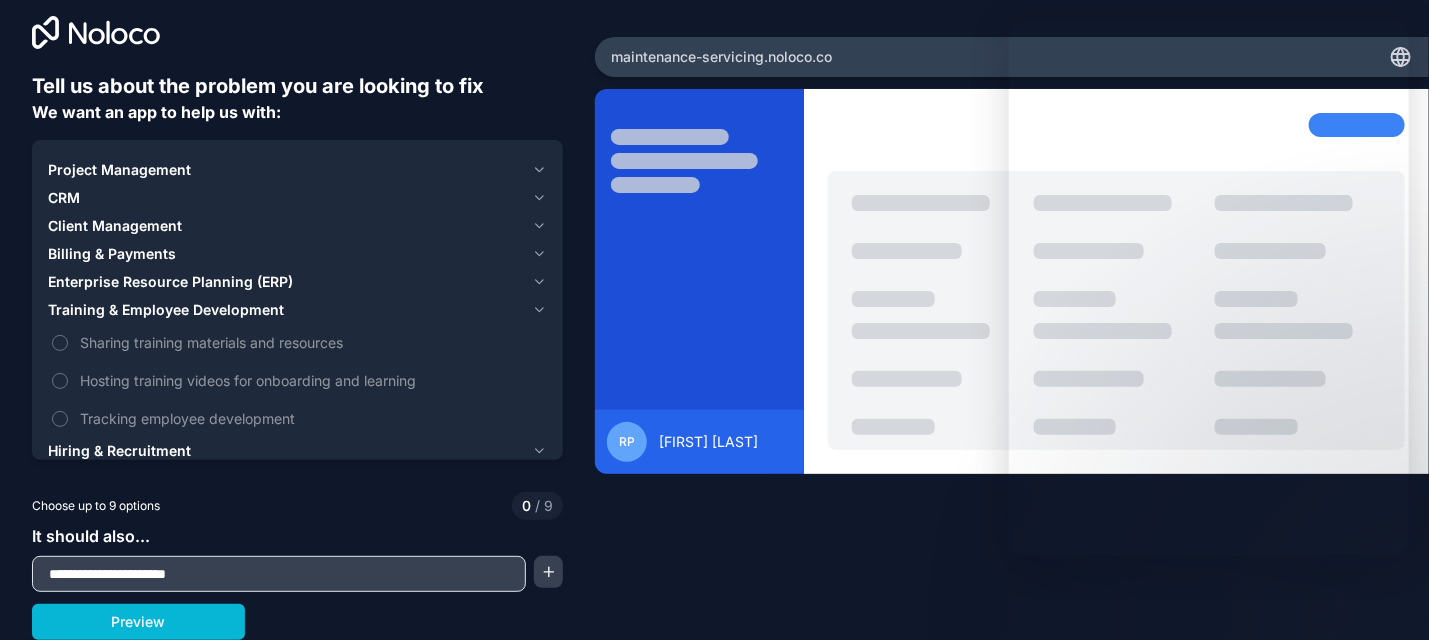 click 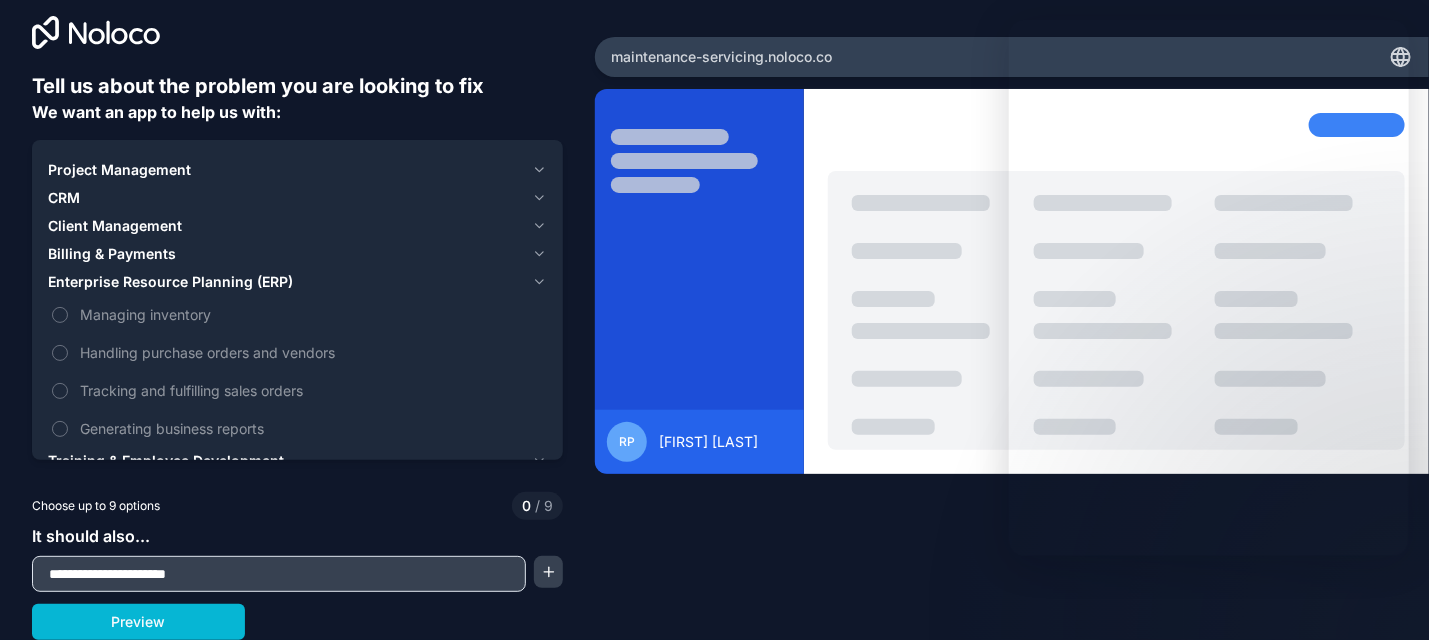 click 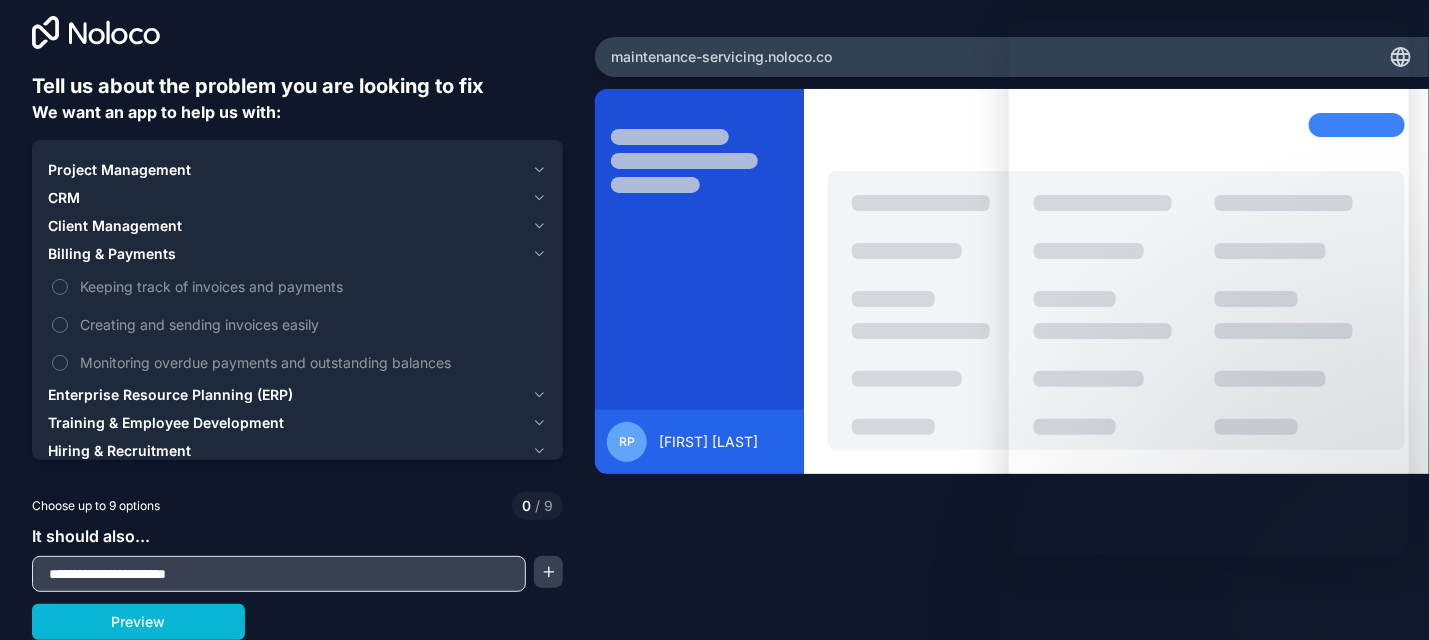 click 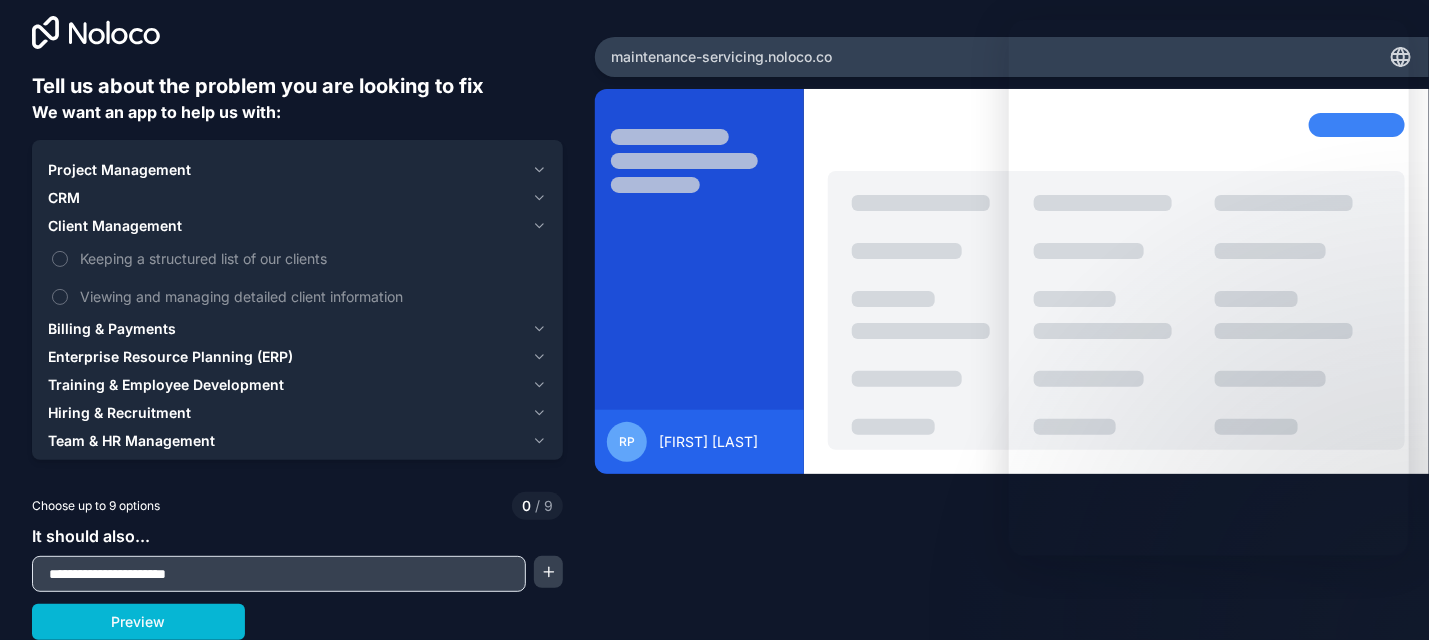 click 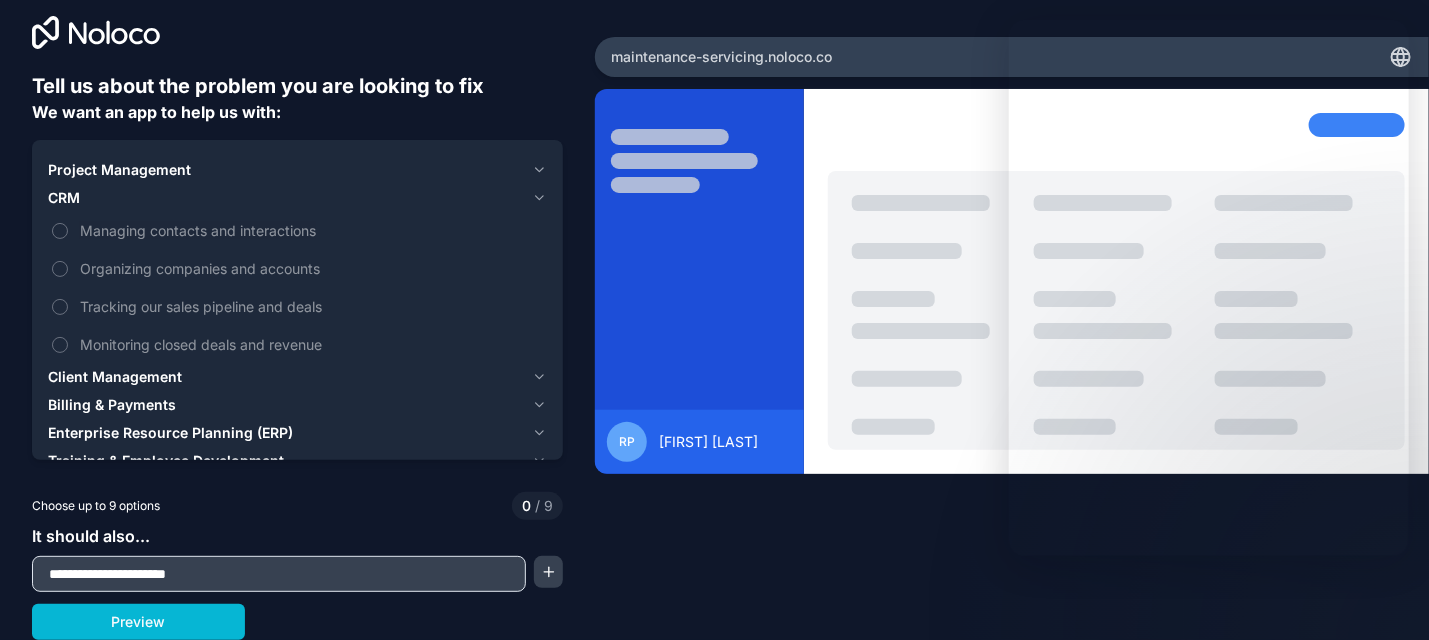 click on "Project Management" at bounding box center [297, 170] 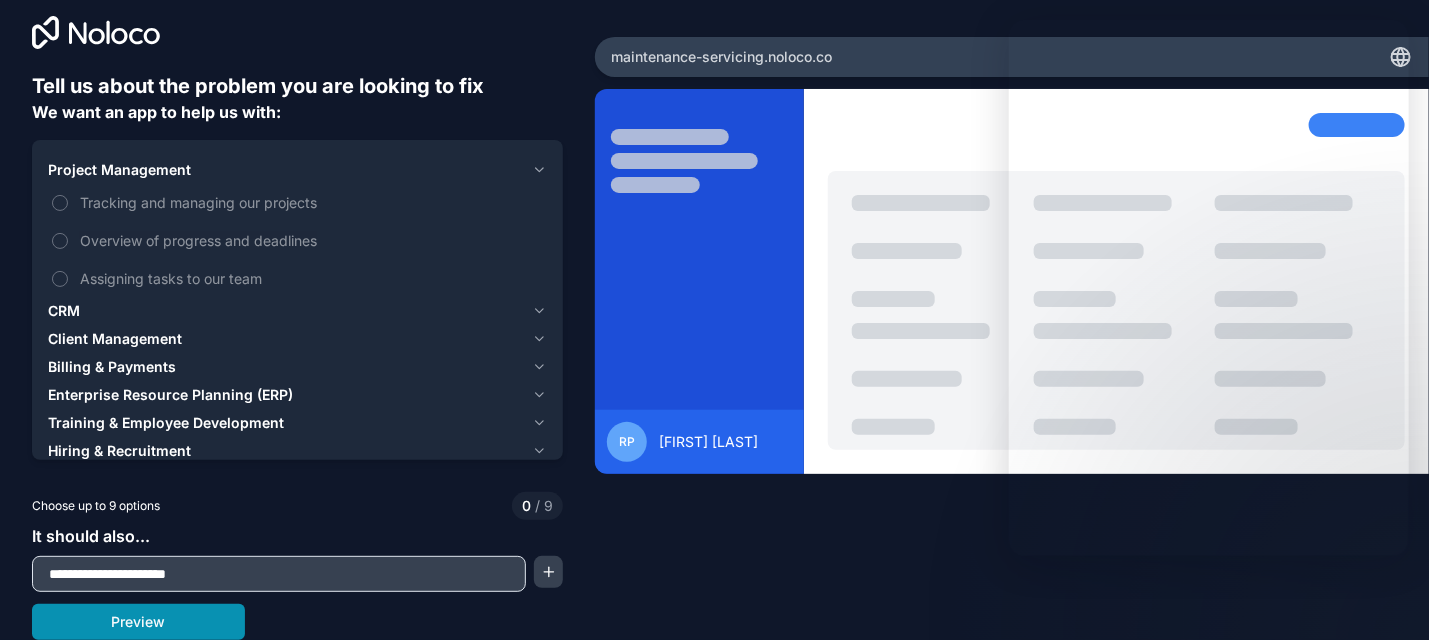click on "Preview" at bounding box center [138, 622] 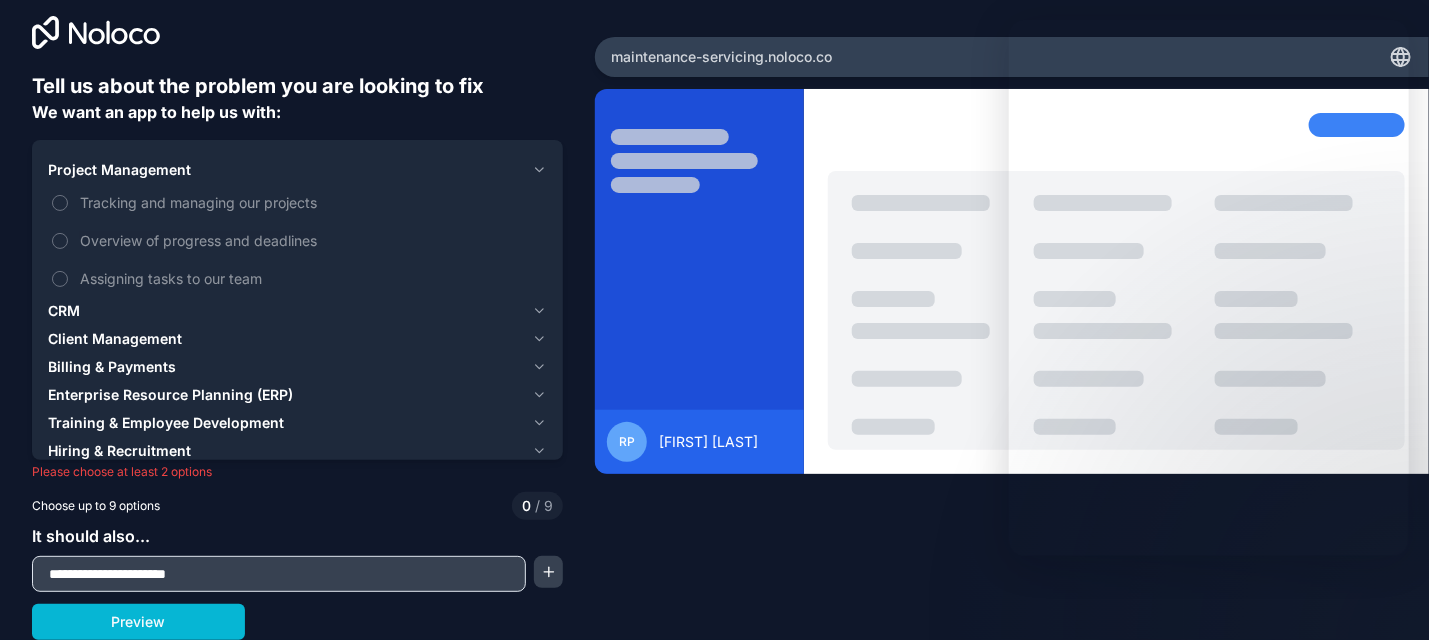 click on "RP Rahul Patil" at bounding box center (1012, 329) 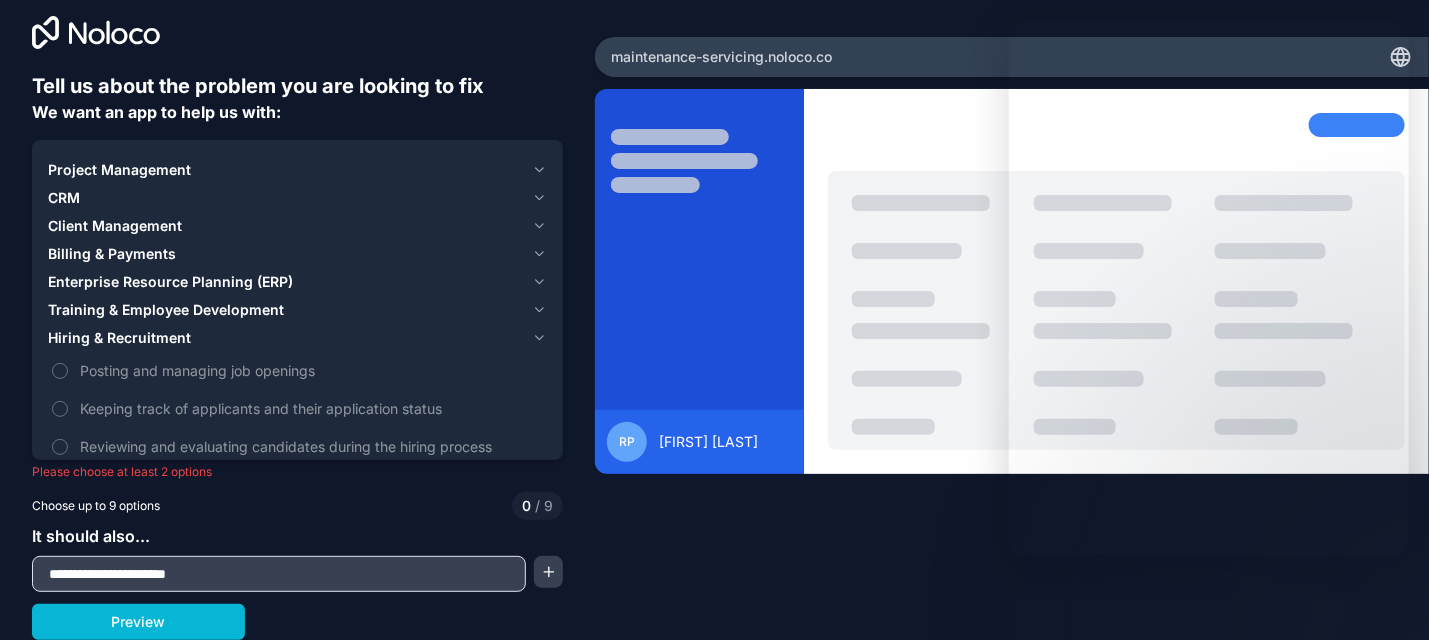 click on "Training & Employee Development" at bounding box center (166, 310) 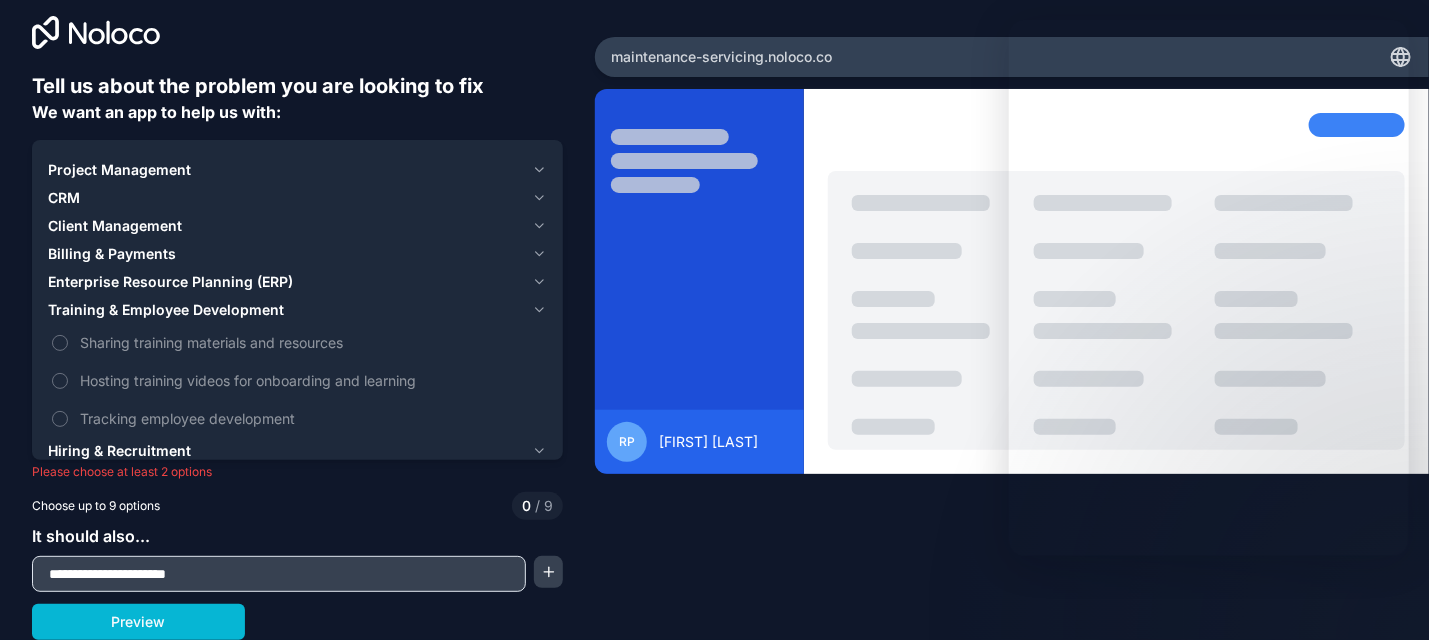 click on "Enterprise Resource Planning (ERP)" at bounding box center [170, 282] 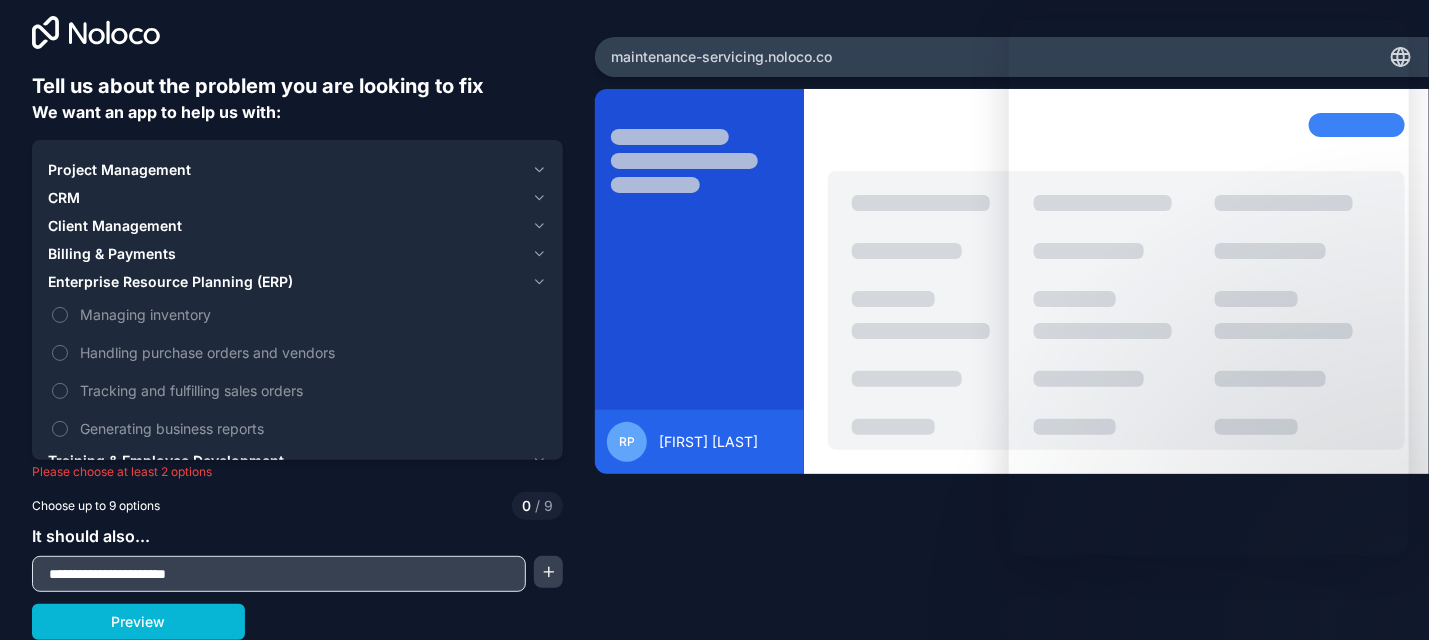 click on "CRM" at bounding box center [64, 198] 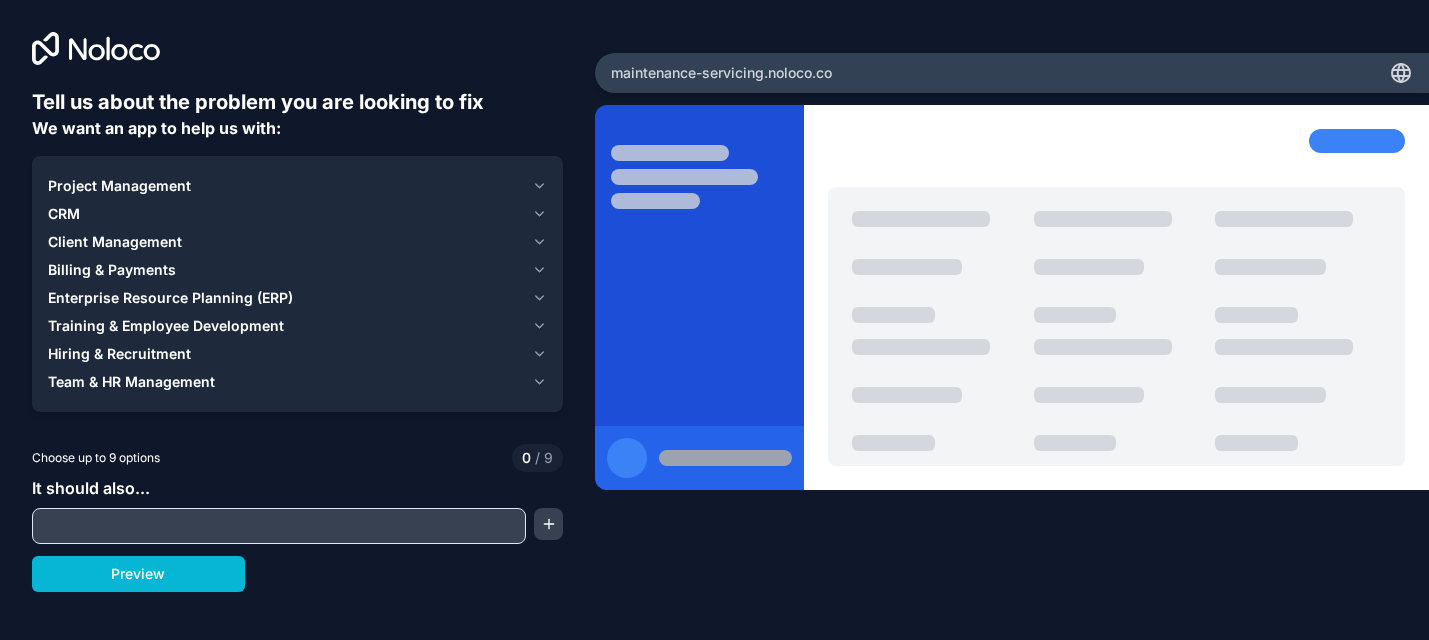 scroll, scrollTop: 0, scrollLeft: 0, axis: both 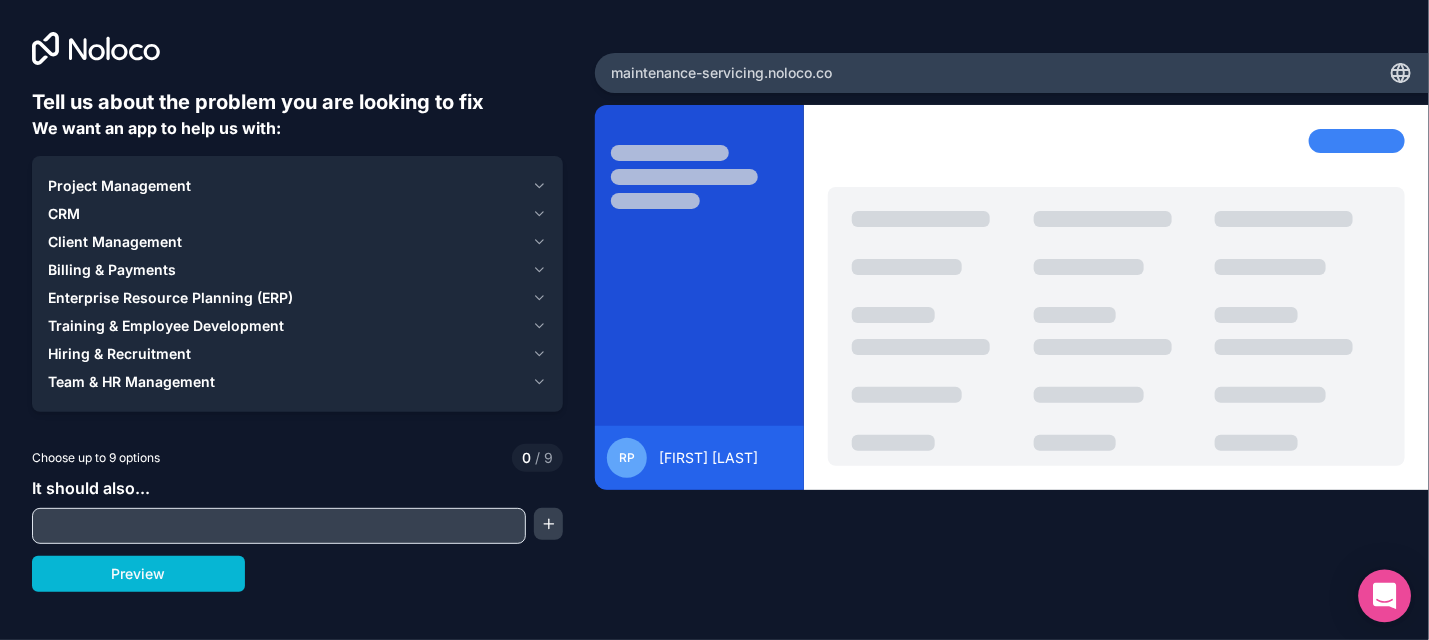 click 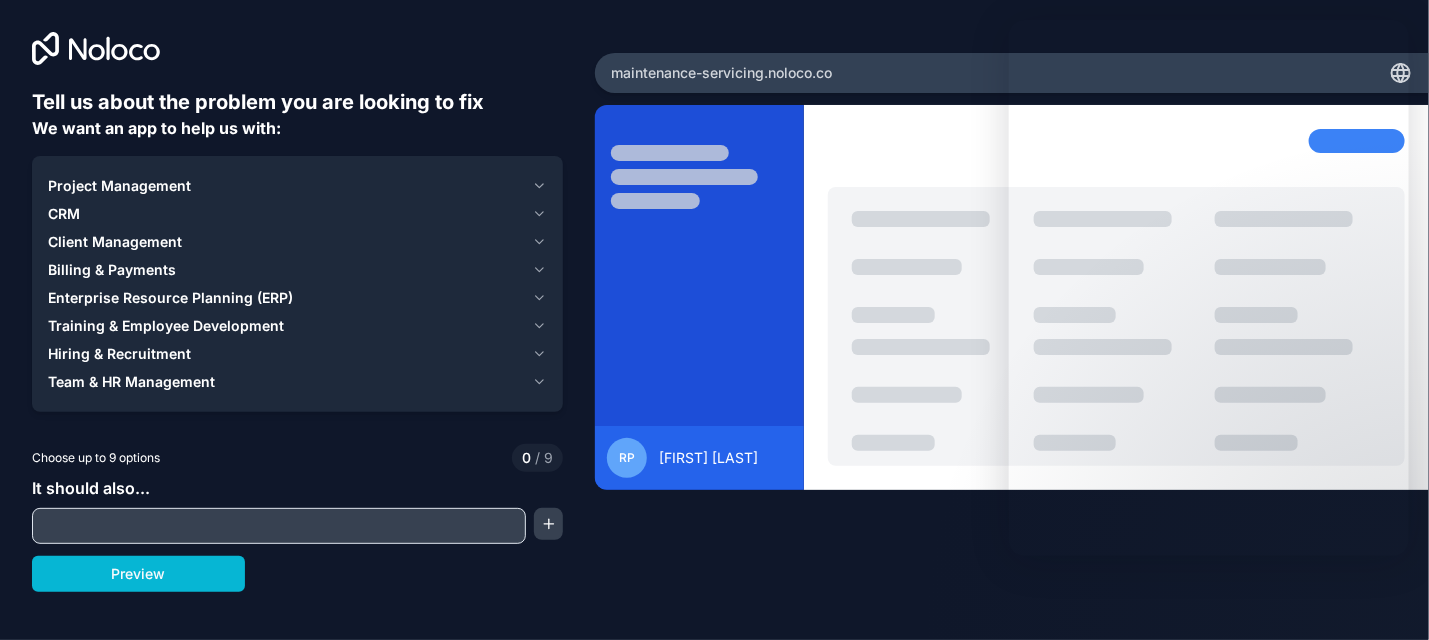 click on "Project Management" at bounding box center (119, 186) 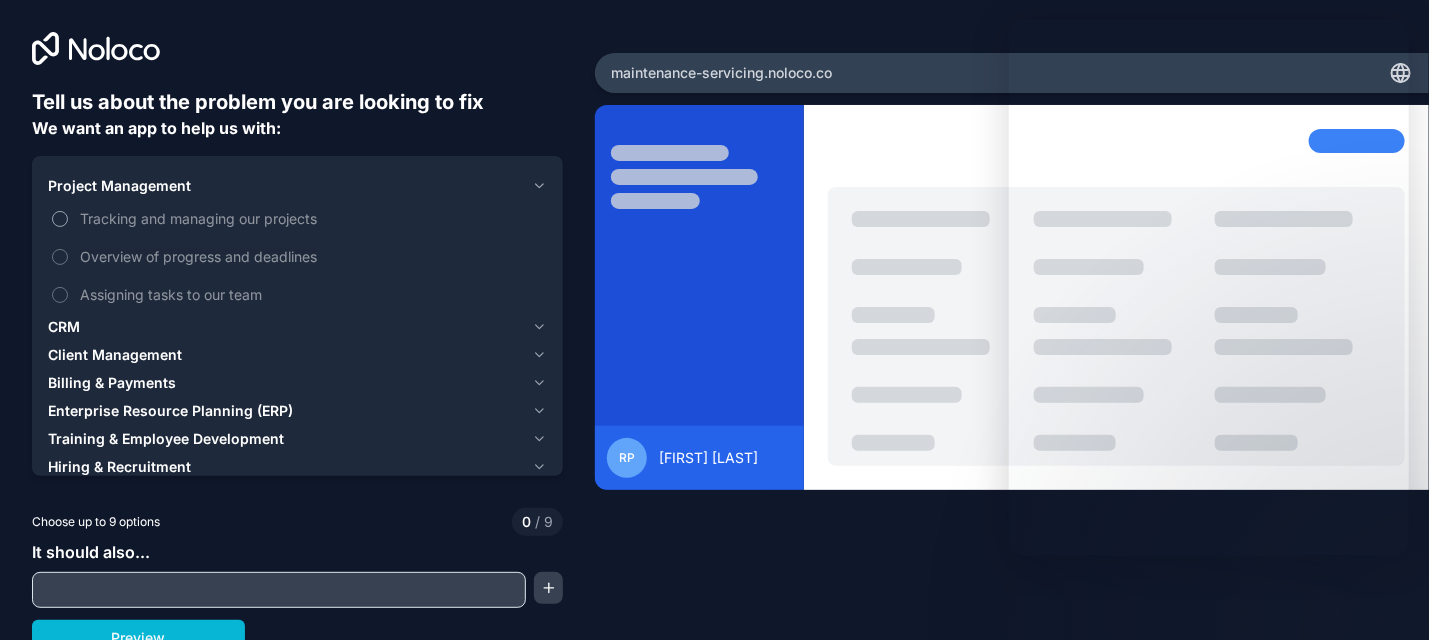 click on "Tracking and managing our projects" at bounding box center [60, 219] 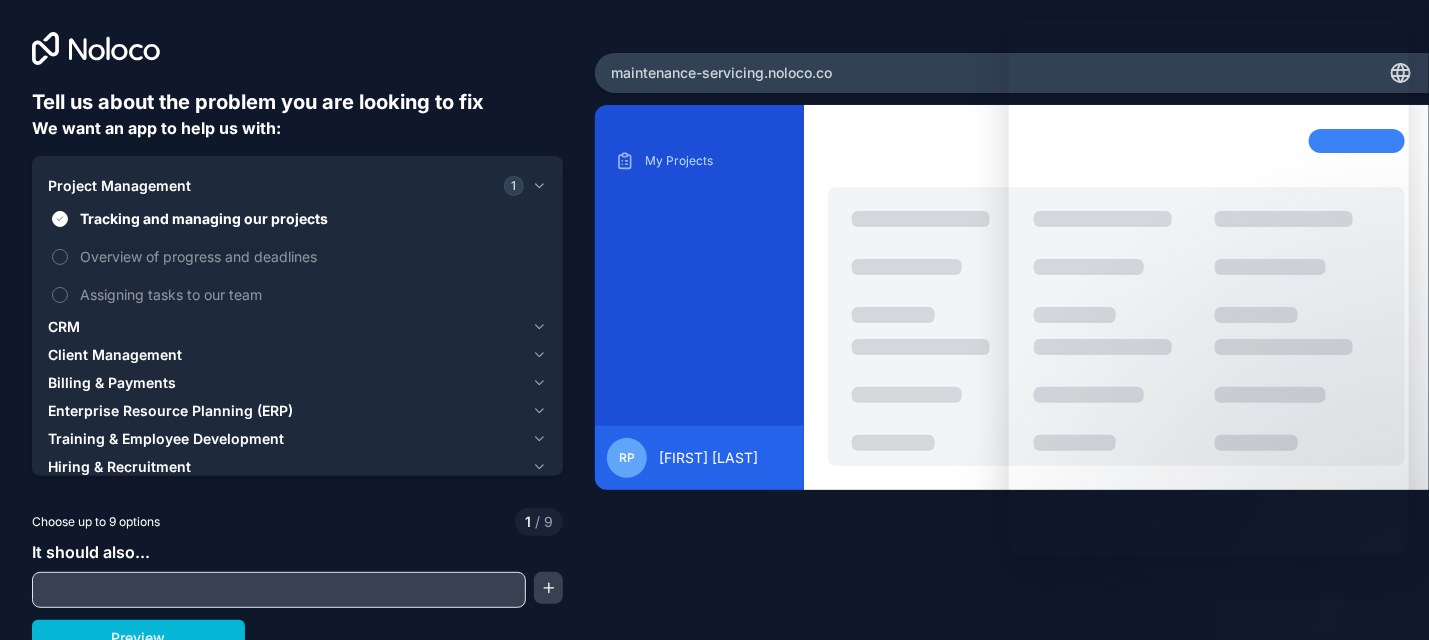 click on "CRM" at bounding box center [64, 327] 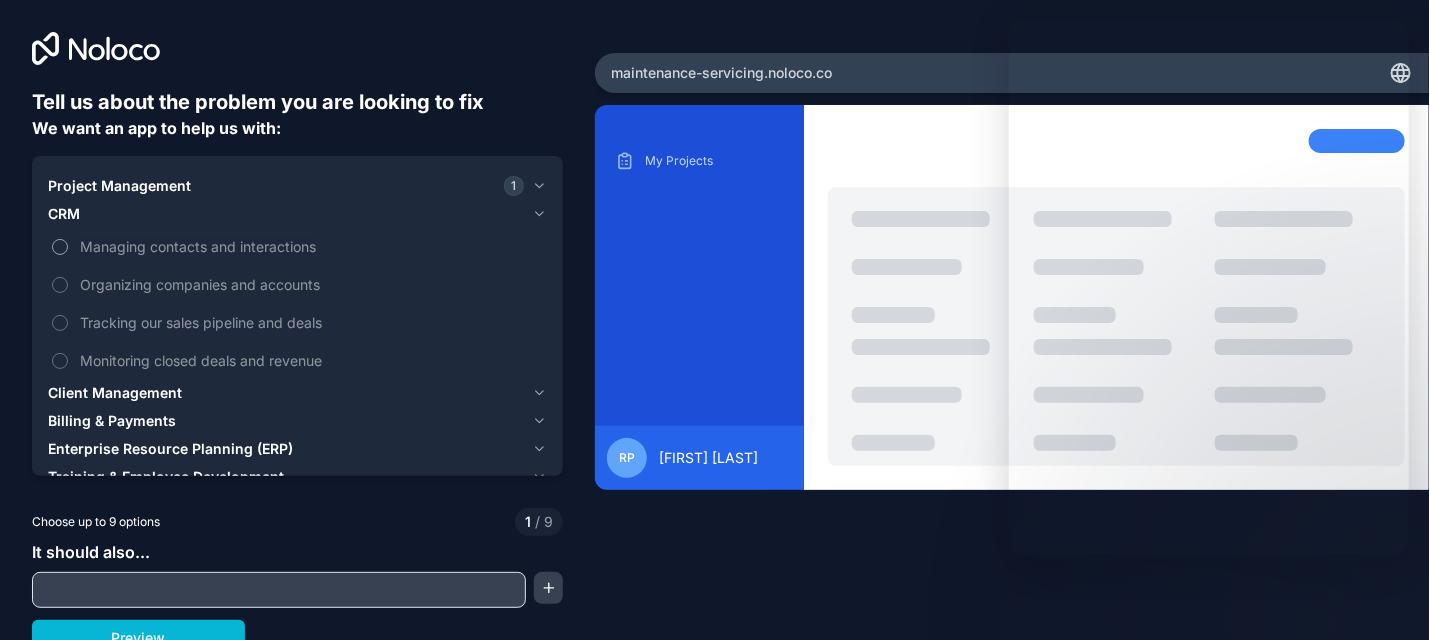 click on "Managing contacts and interactions" at bounding box center (60, 247) 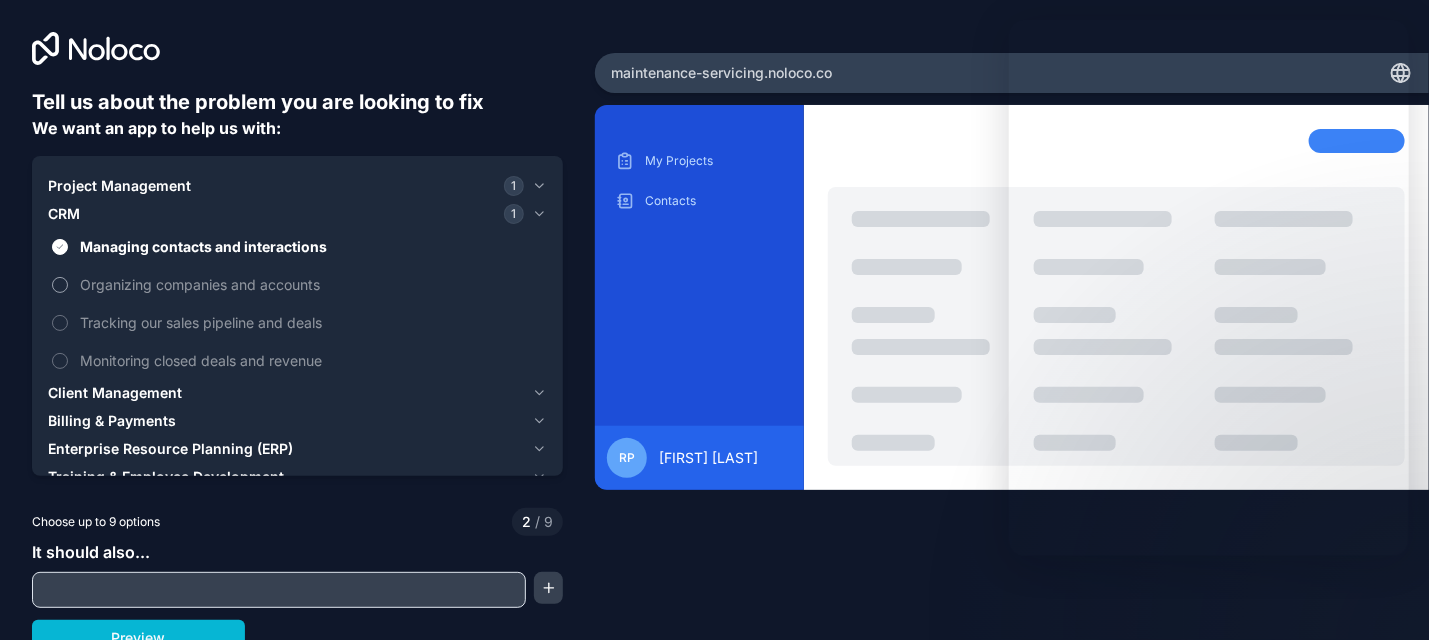 click on "Organizing companies and accounts" at bounding box center (60, 285) 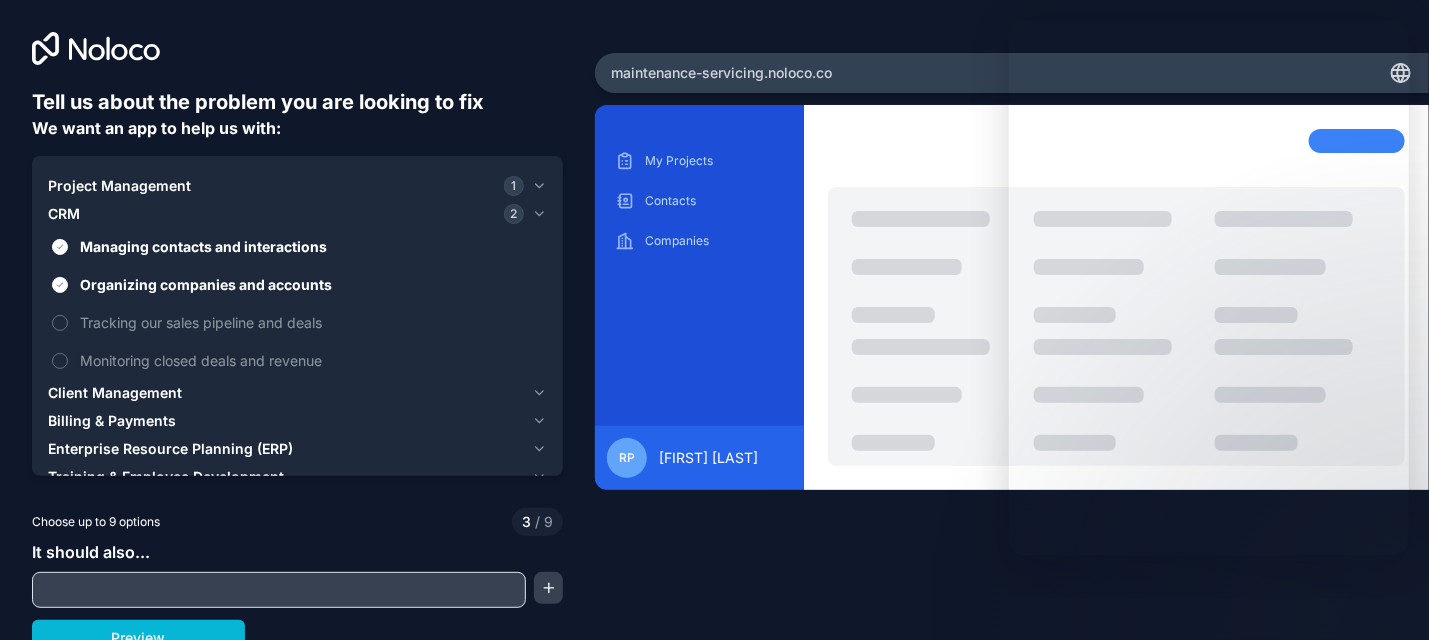 click on "Client Management" at bounding box center [115, 393] 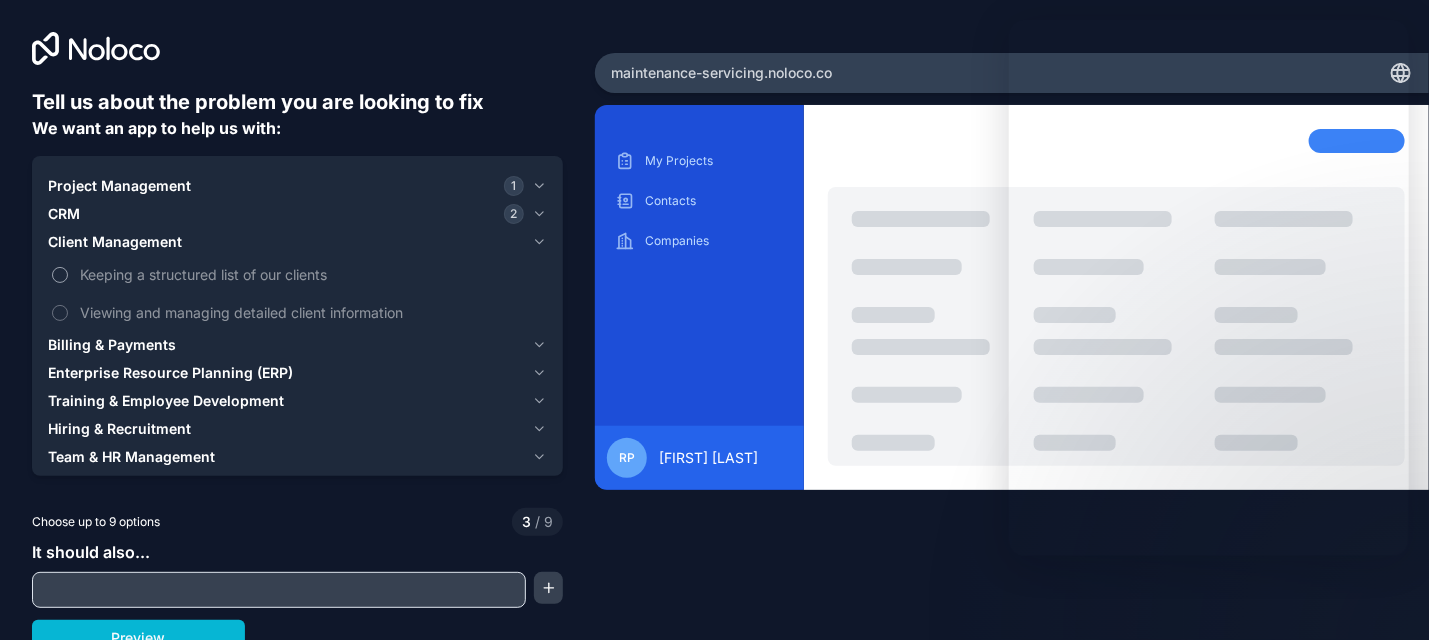click on "Keeping a structured list of our clients" at bounding box center (60, 275) 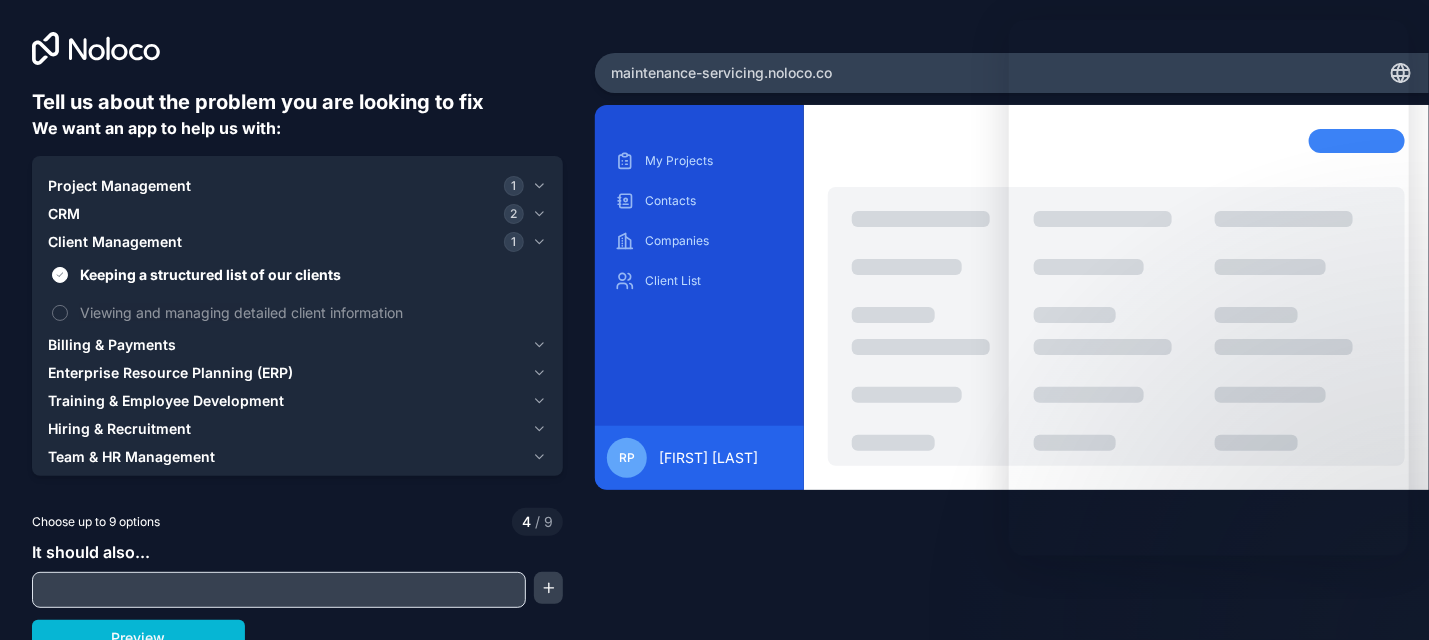 click on "Training & Employee Development" at bounding box center [166, 401] 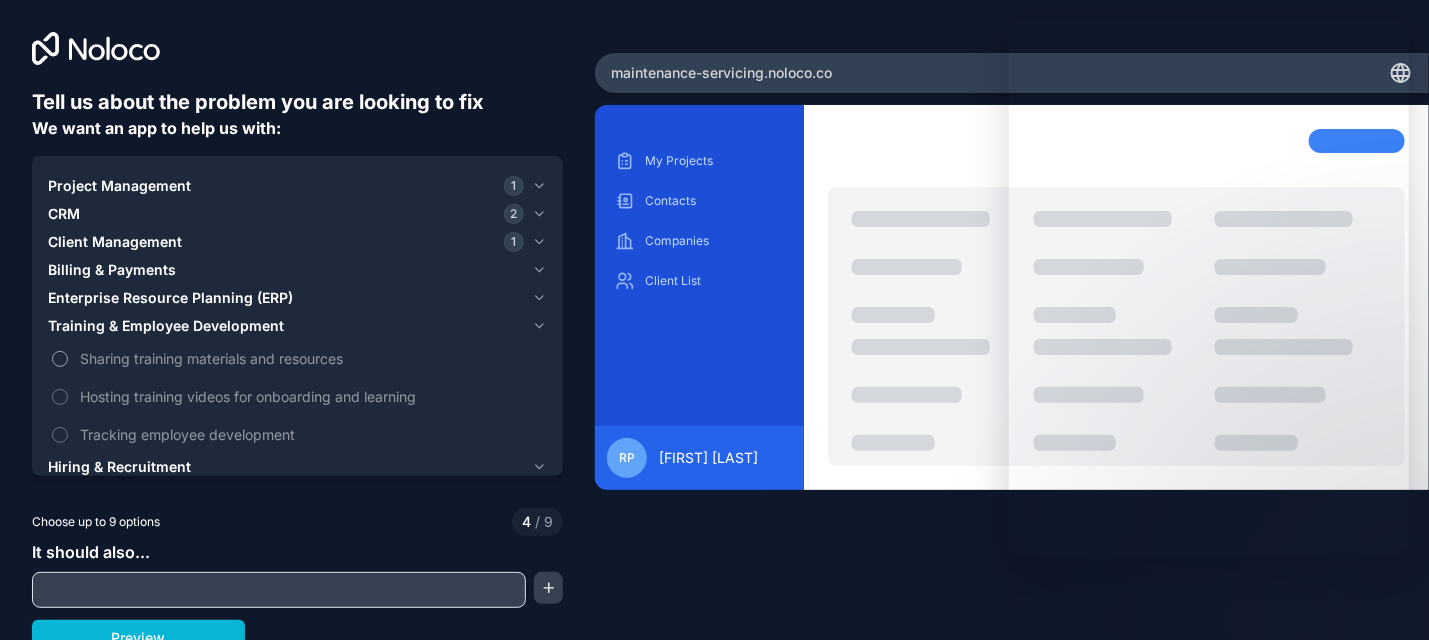 click on "Sharing training materials and resources" at bounding box center [60, 359] 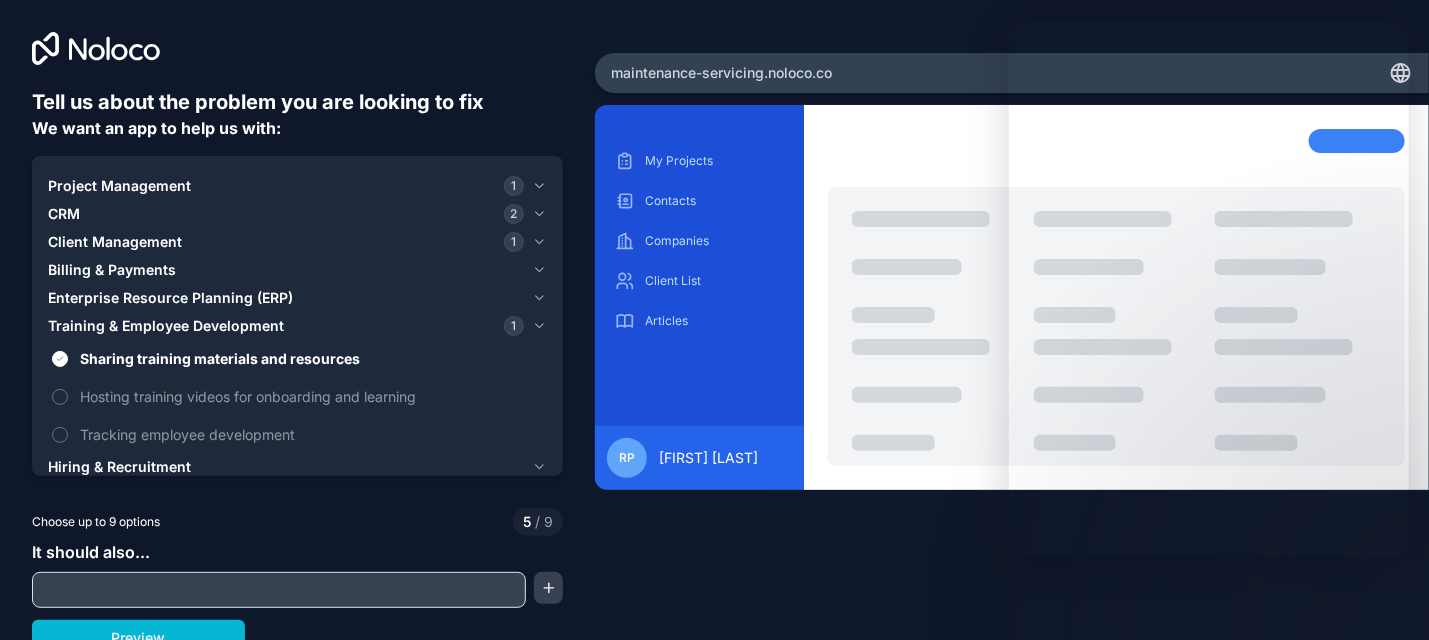 click on "Hiring & Recruitment" at bounding box center (119, 467) 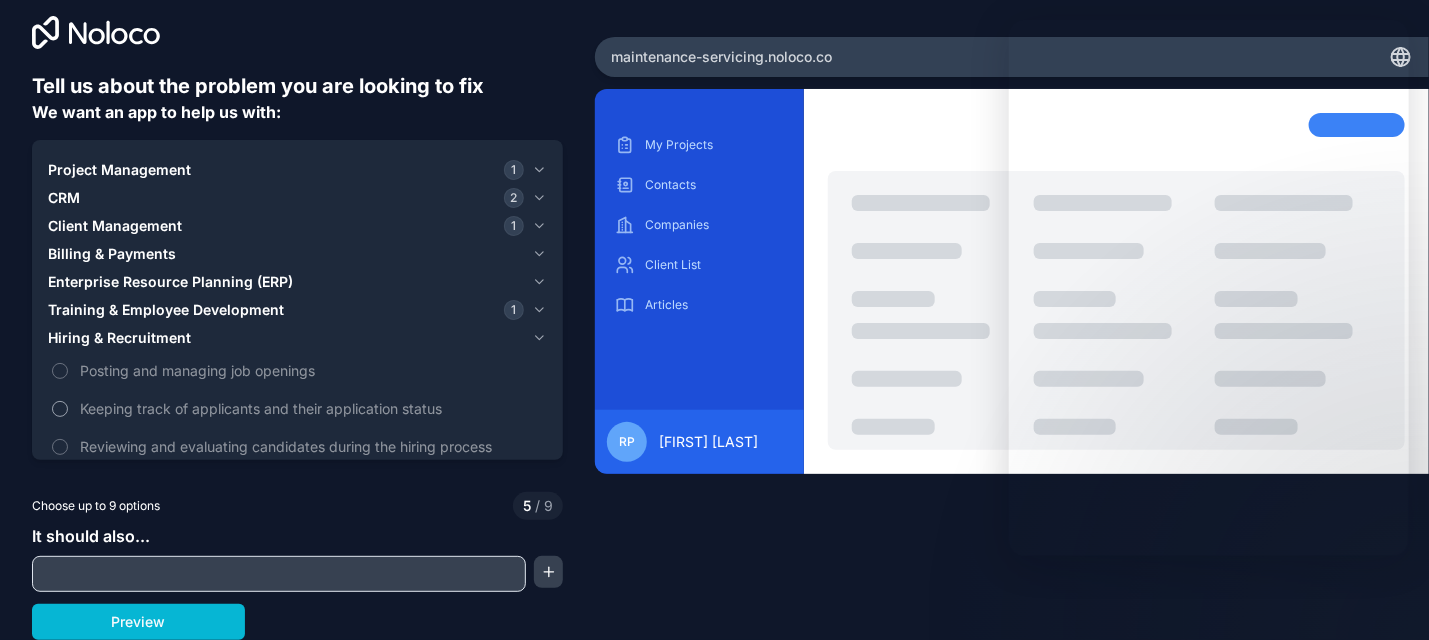 scroll, scrollTop: 16, scrollLeft: 0, axis: vertical 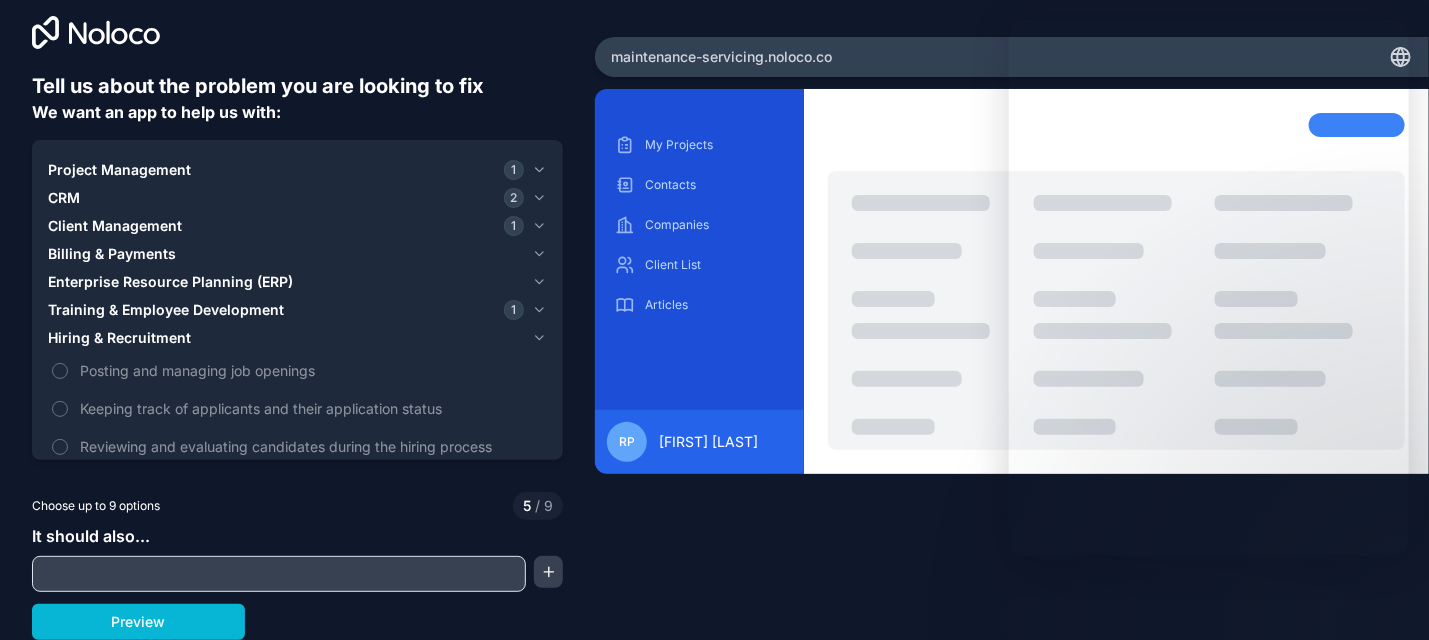 click on "Training & Employee Development" at bounding box center (166, 310) 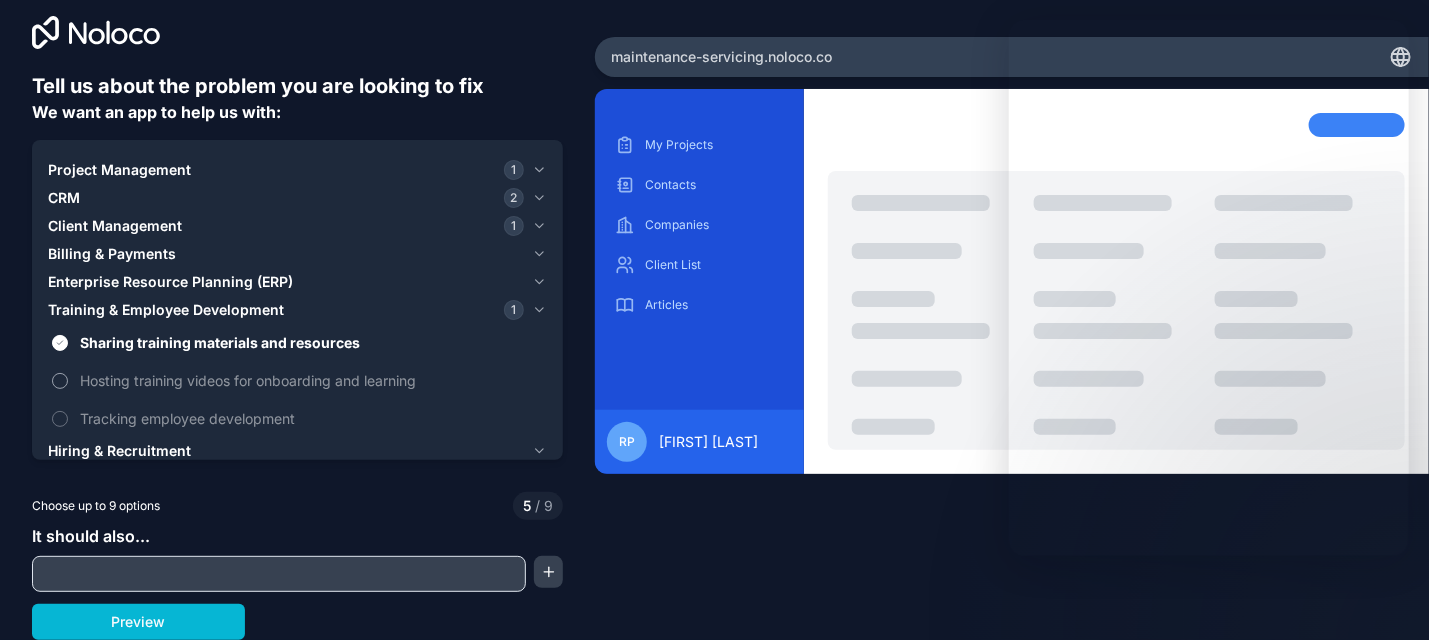 click on "Hosting training videos for onboarding and learning" at bounding box center [60, 381] 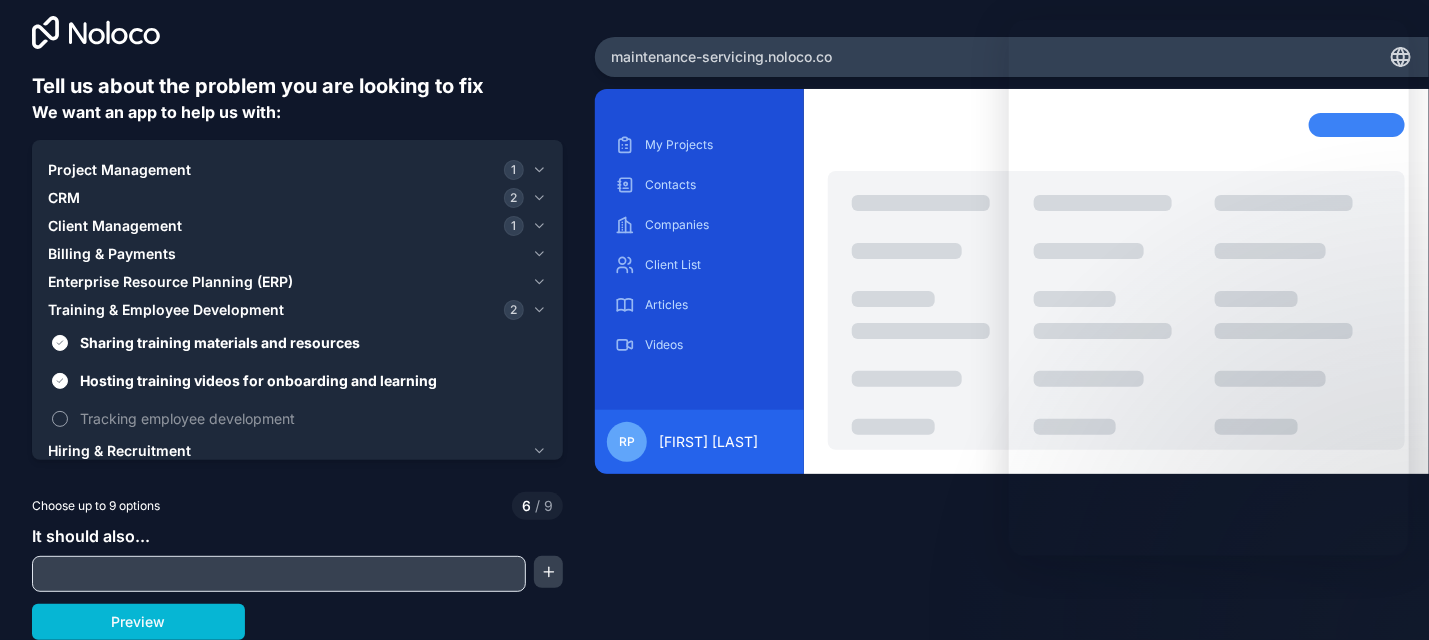 click on "Tracking employee development" at bounding box center [60, 419] 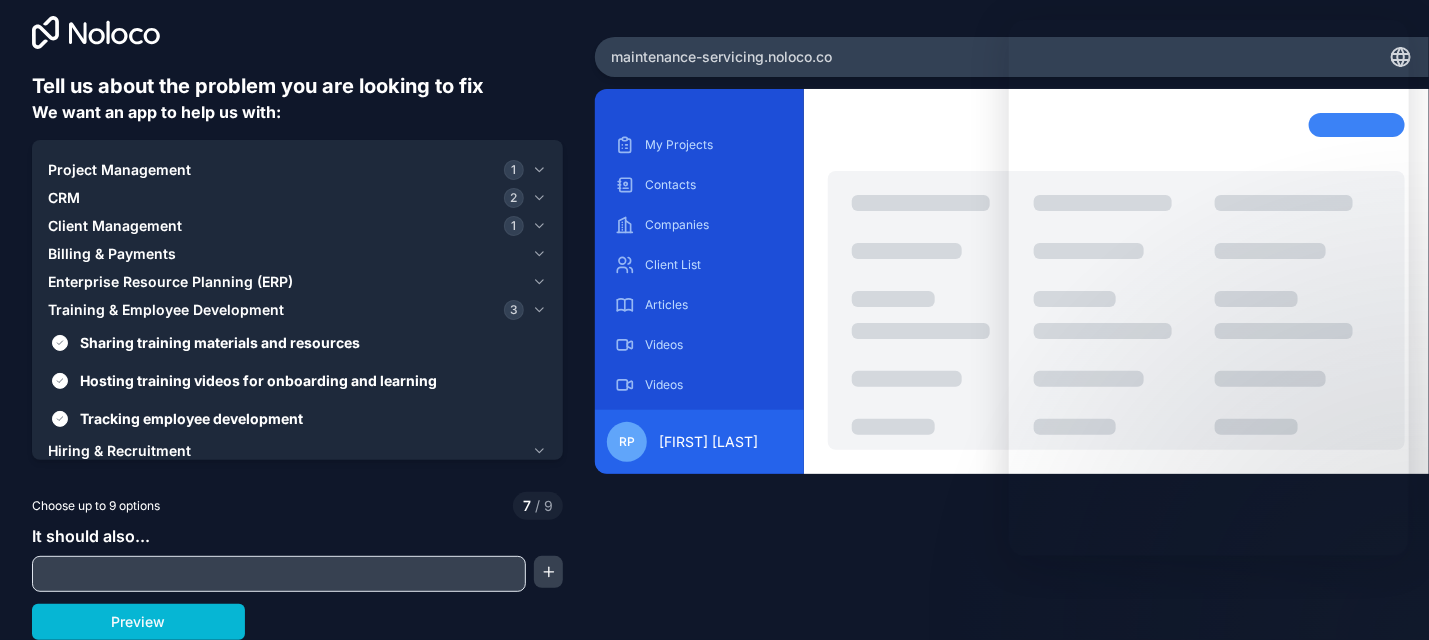 click on "Hiring & Recruitment" at bounding box center (119, 451) 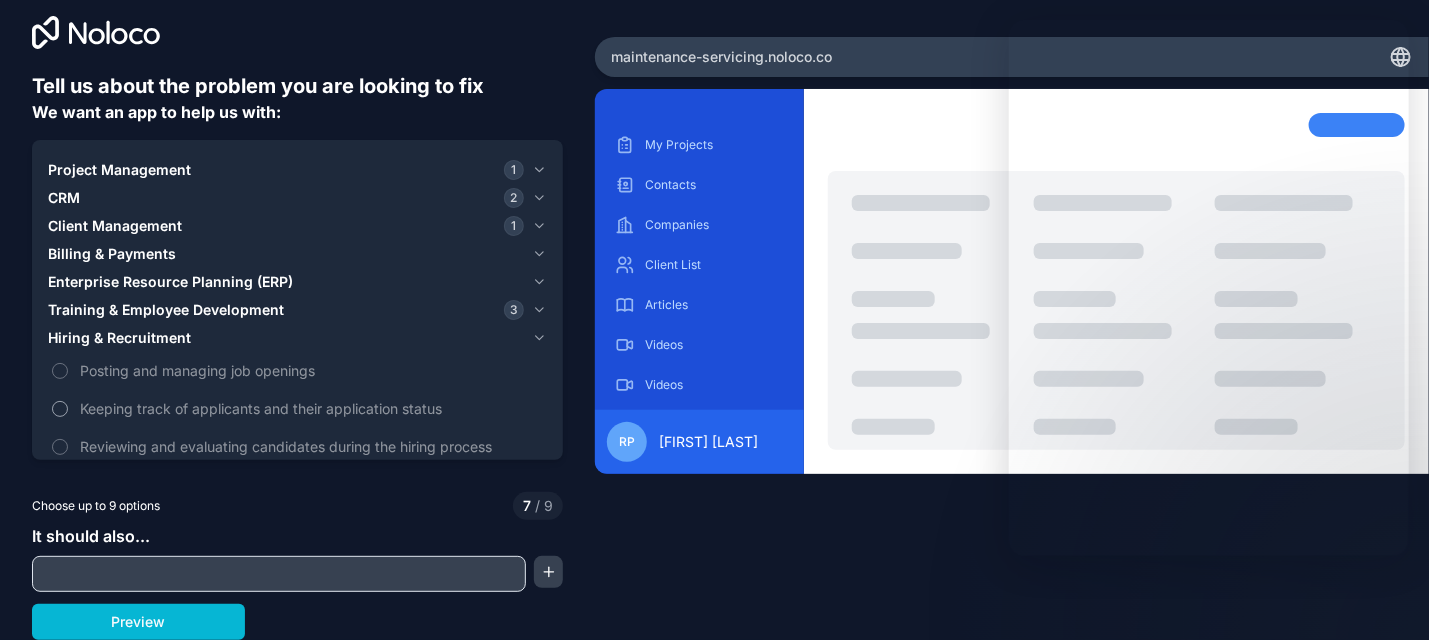 click on "Keeping track of applicants and their application status" at bounding box center [60, 409] 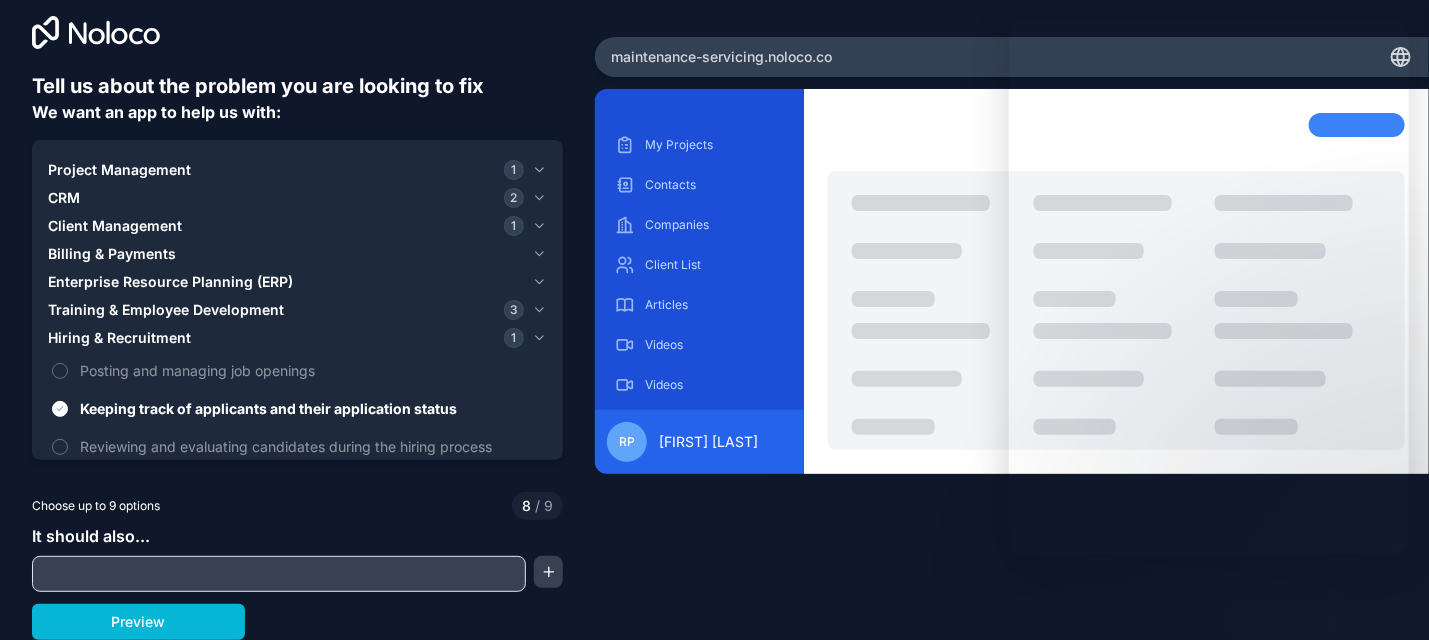 click on "CRM" at bounding box center (64, 198) 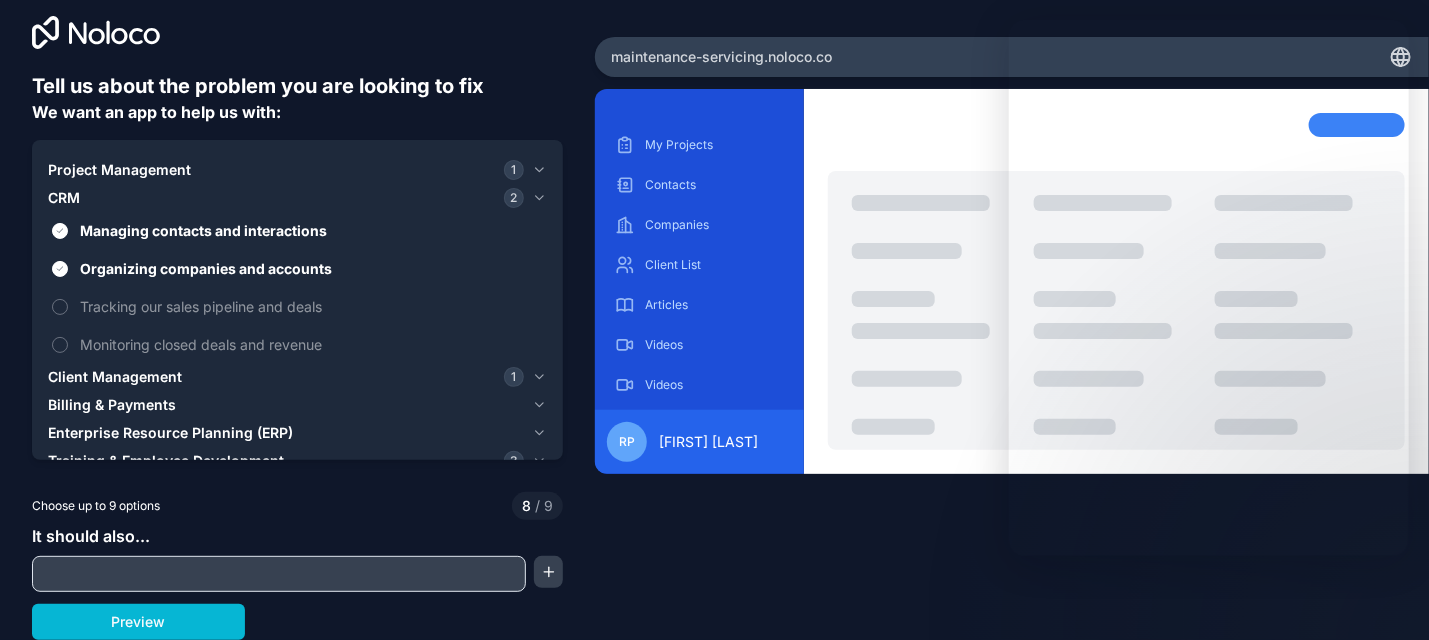 click on "Project Management" at bounding box center [119, 170] 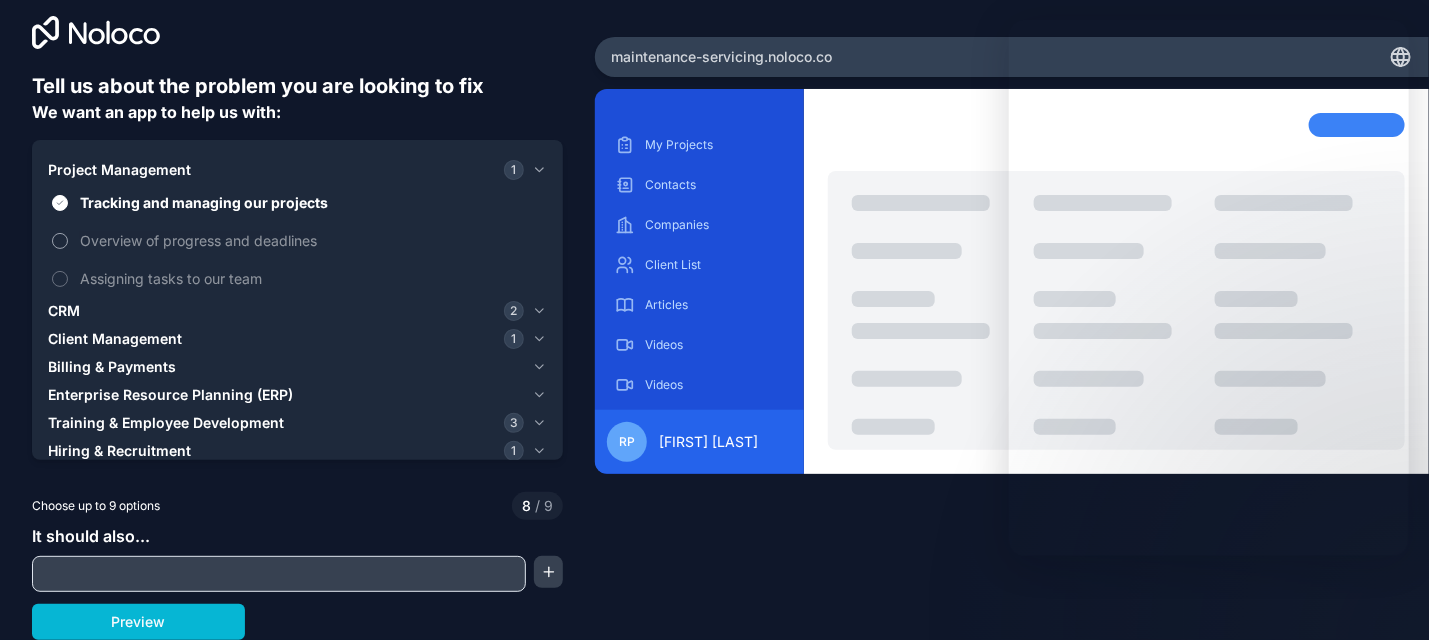 click on "Overview of progress and deadlines" at bounding box center (60, 241) 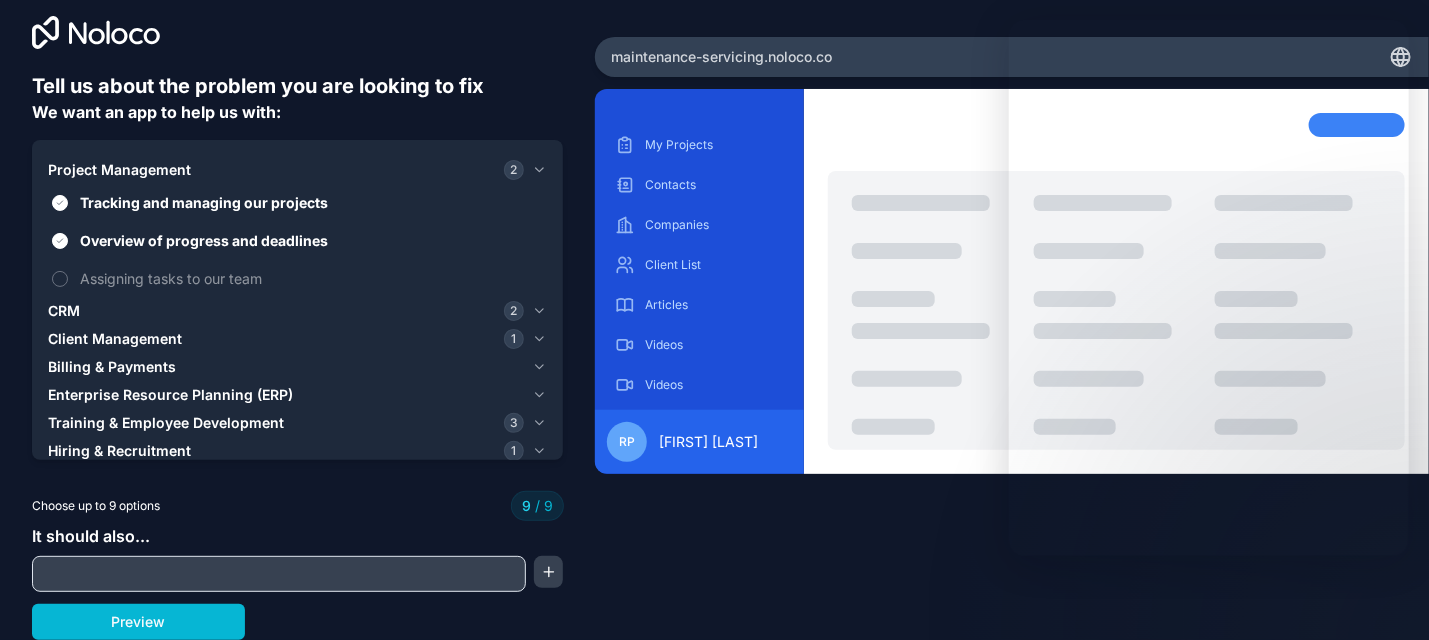 click at bounding box center [279, 574] 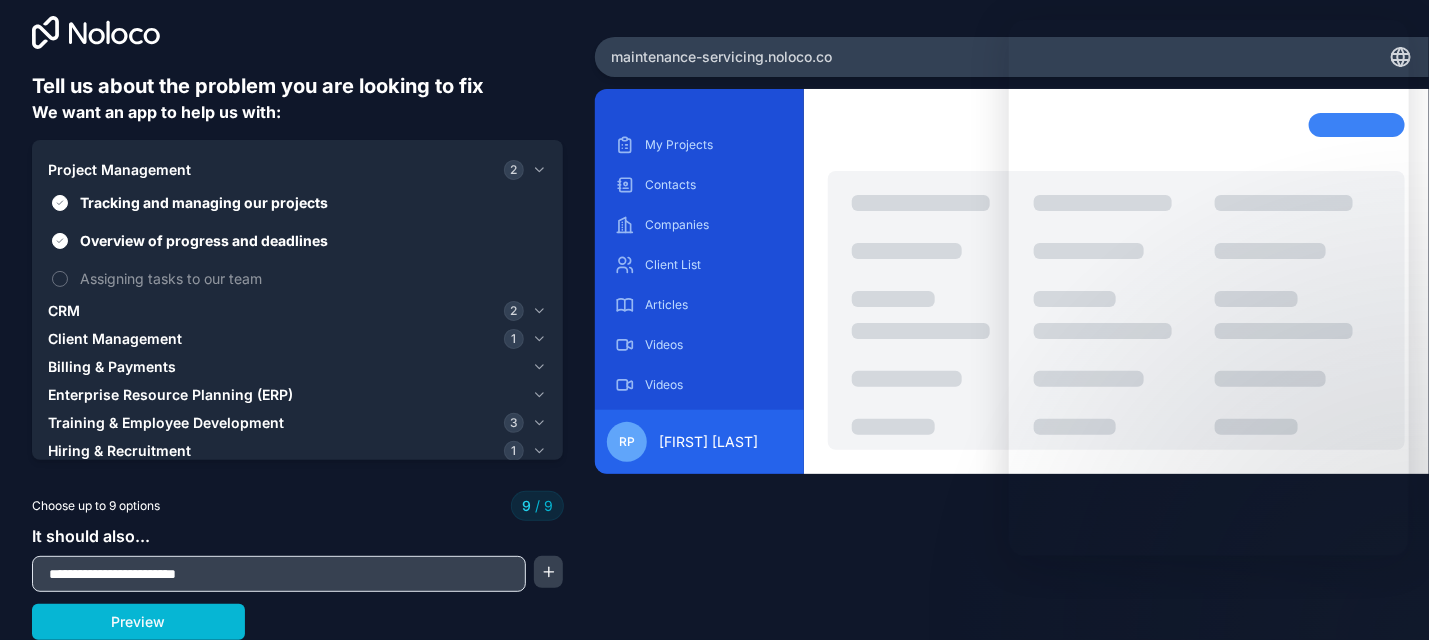 type on "**********" 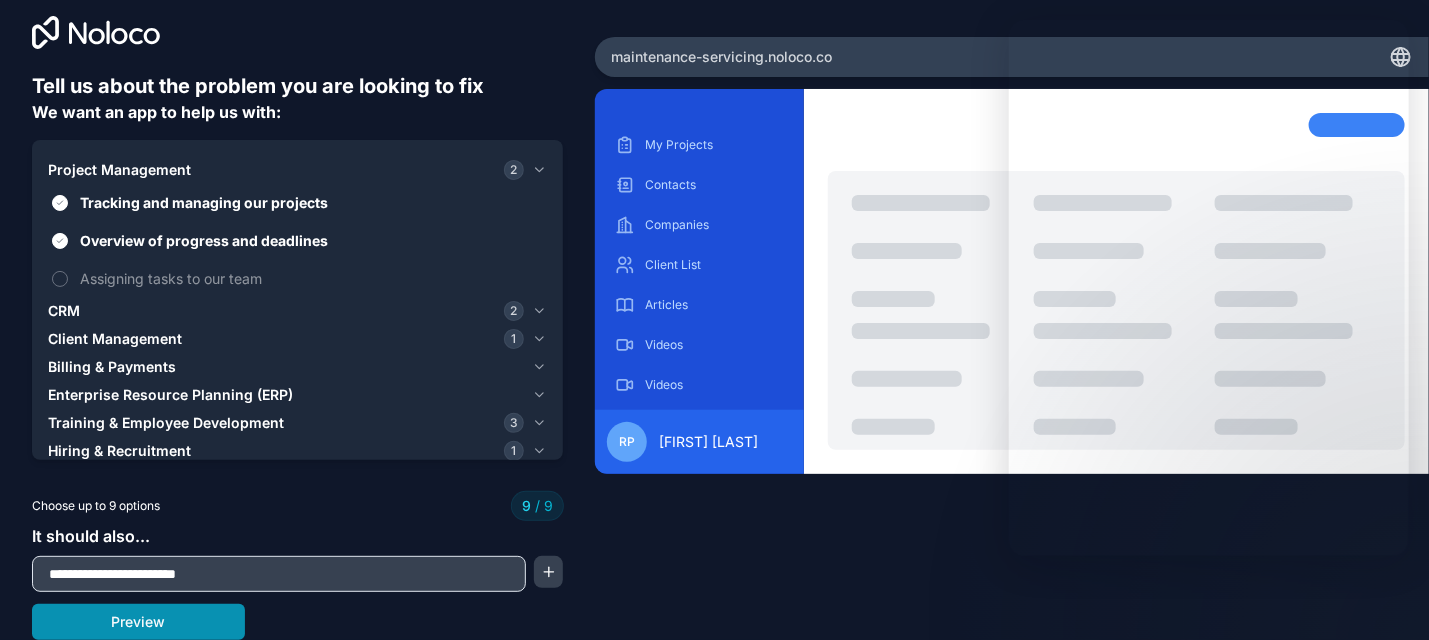 click on "Preview" at bounding box center [138, 622] 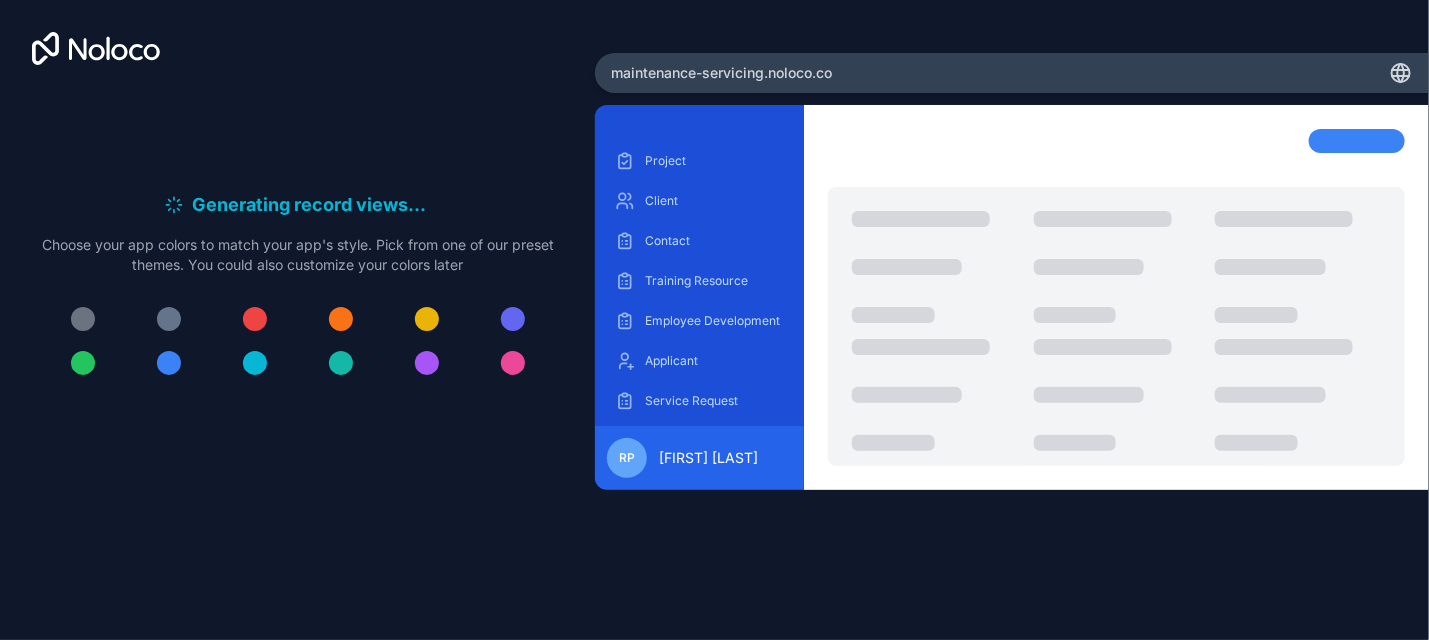 click at bounding box center [169, 363] 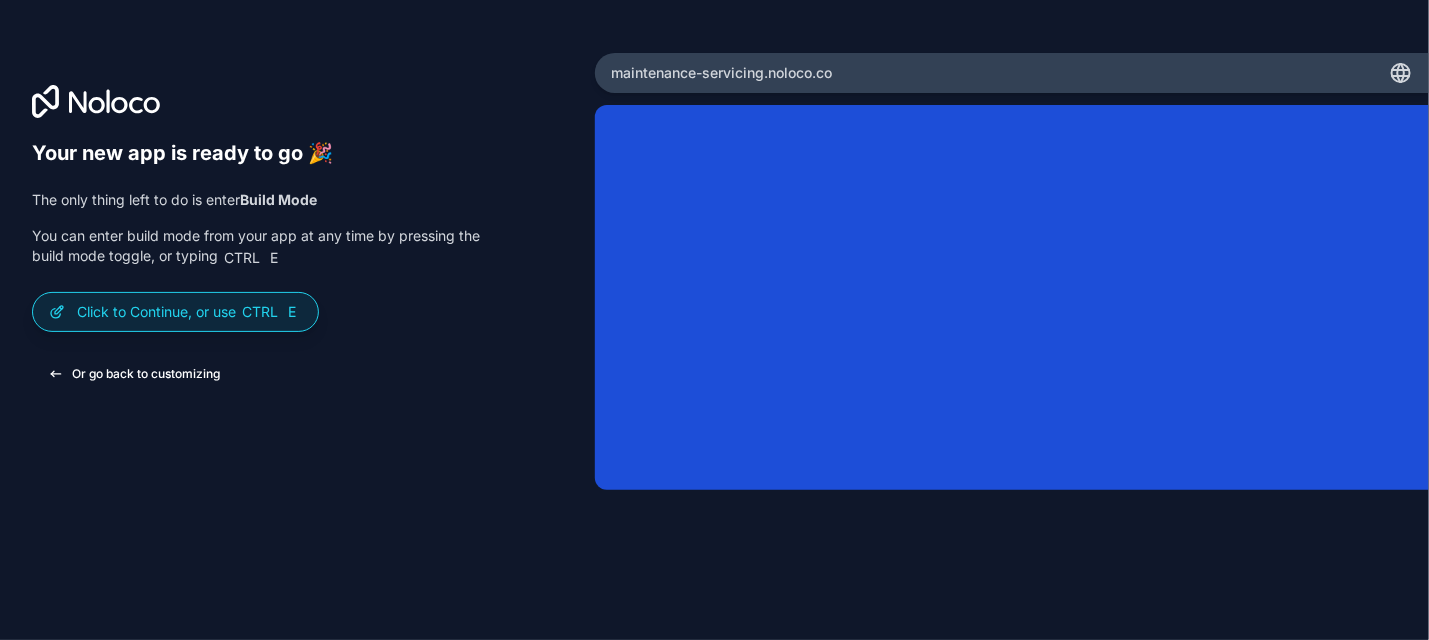 click on "Or go back to customizing" at bounding box center [134, 374] 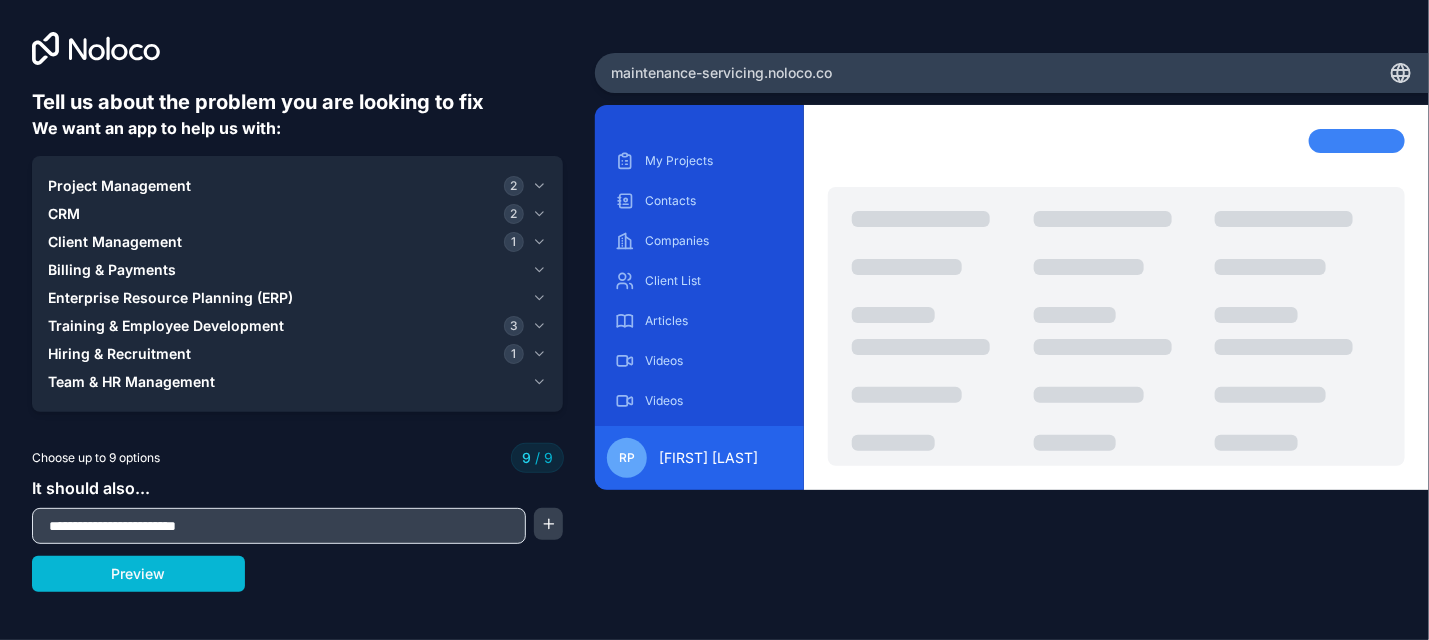 click on "**********" at bounding box center [279, 526] 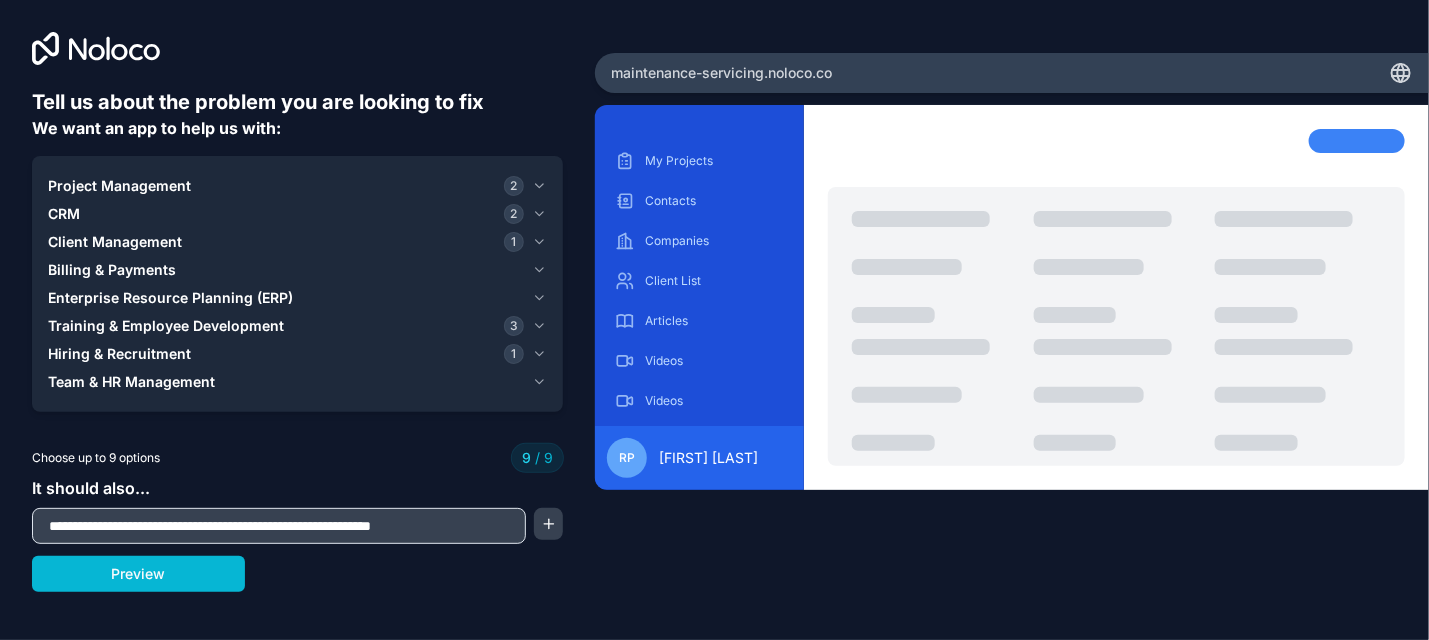 type on "**********" 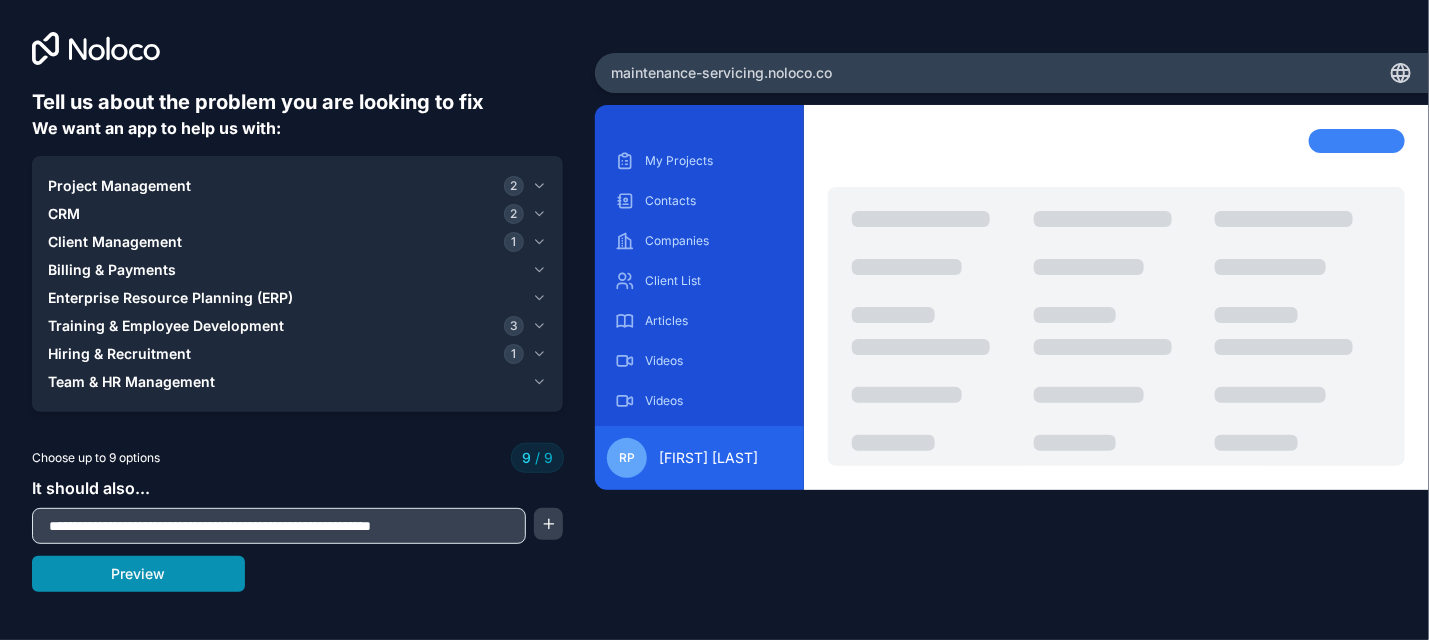 click on "Preview" at bounding box center (138, 574) 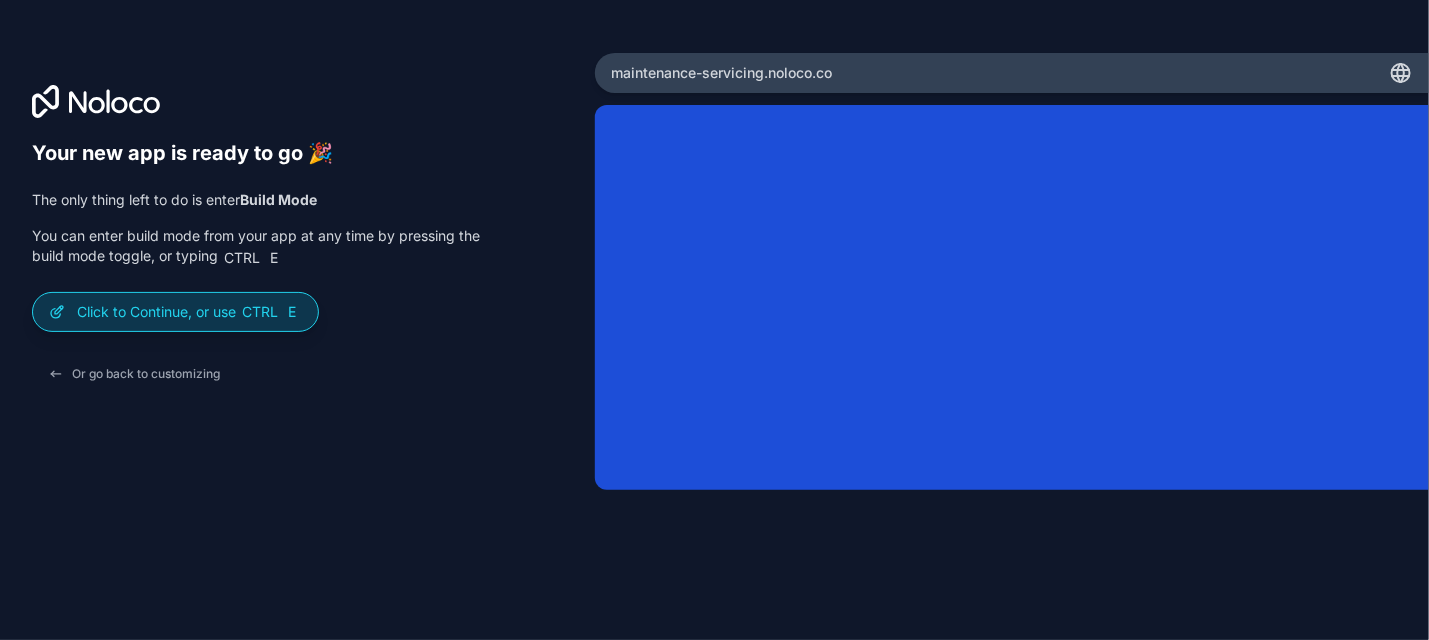 click on "Click to Continue, or use  Ctrl E" at bounding box center [189, 312] 